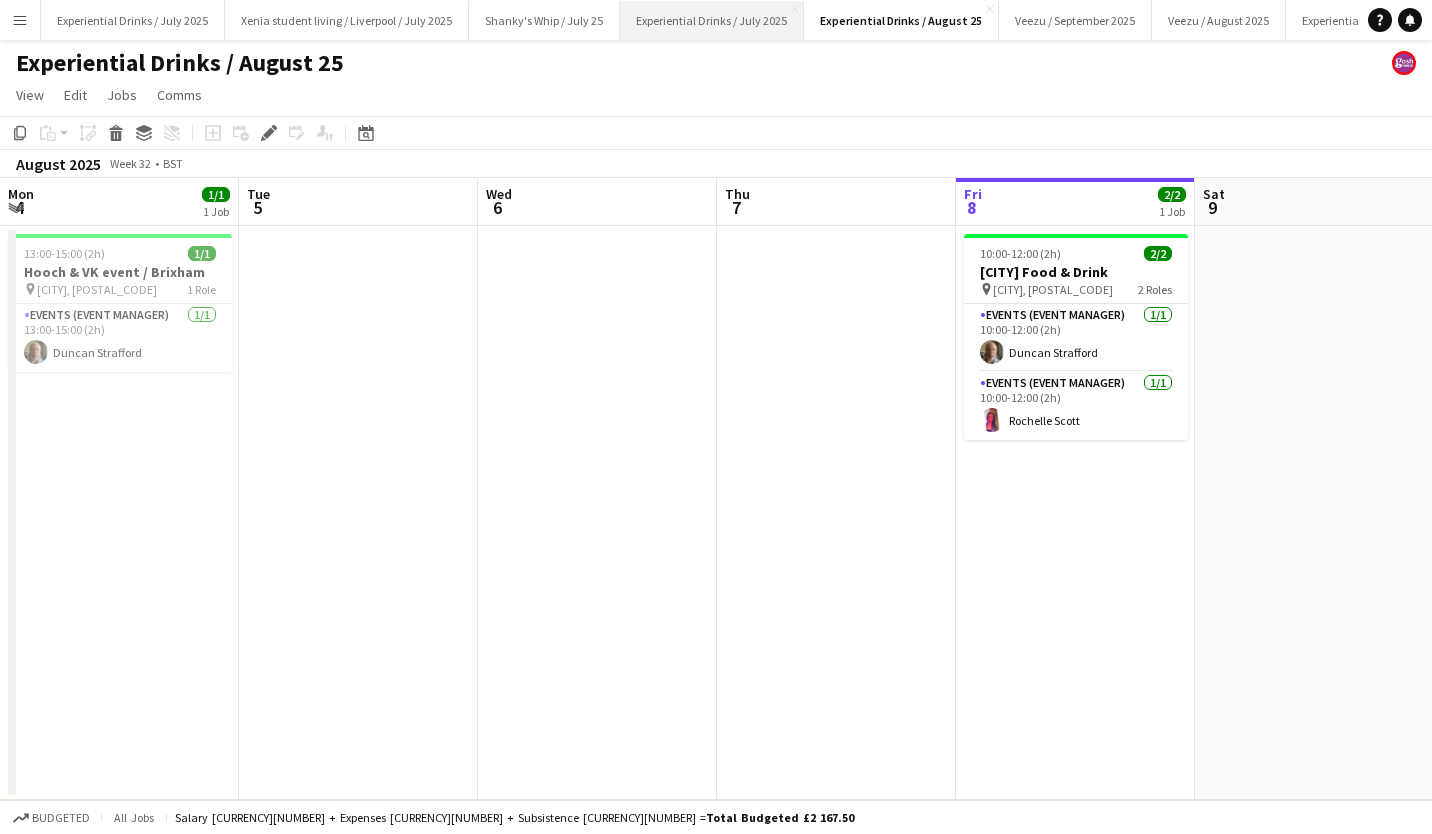 scroll, scrollTop: 0, scrollLeft: 0, axis: both 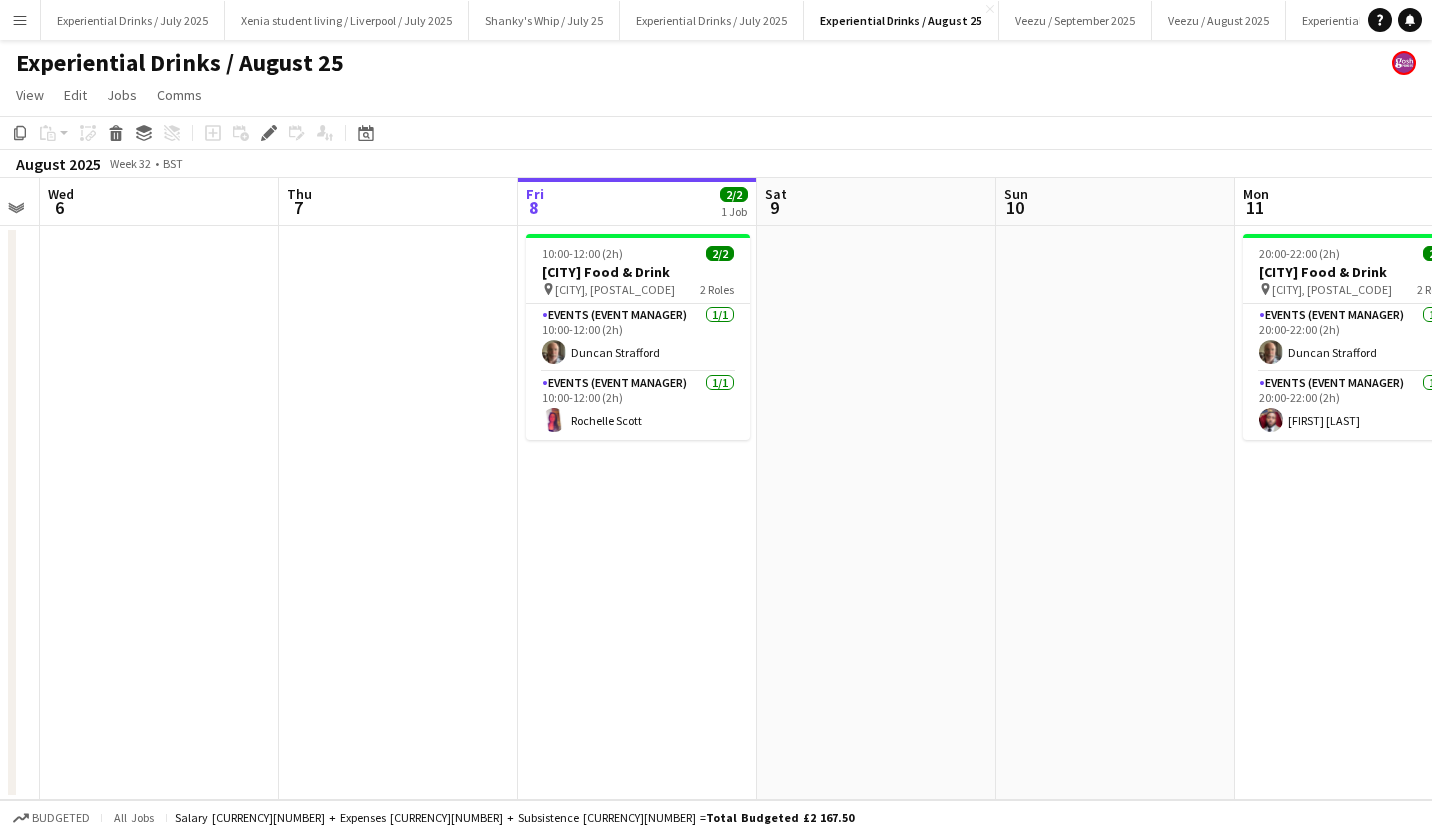 click on "Menu" at bounding box center (20, 20) 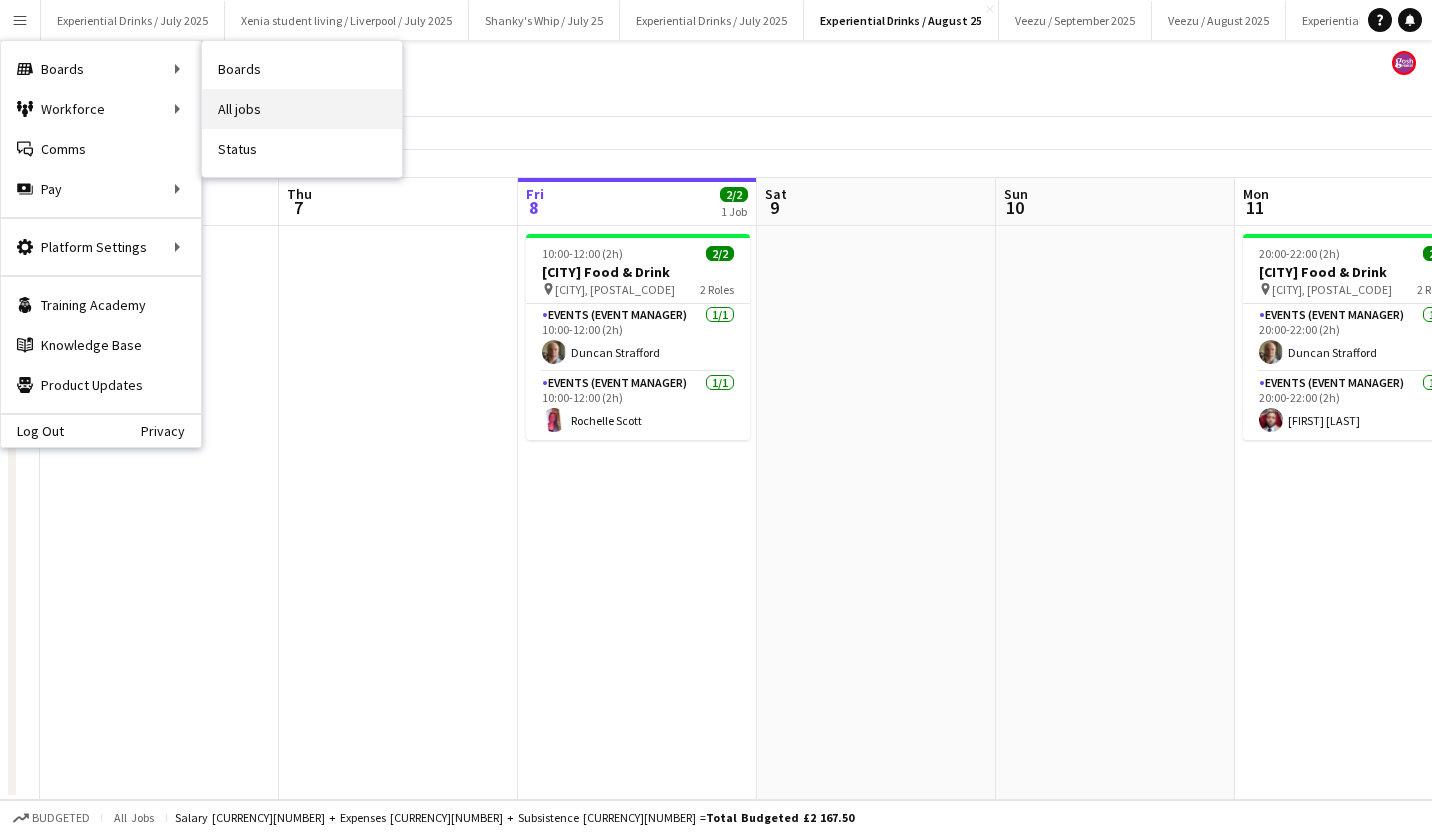 click on "All jobs" at bounding box center [302, 109] 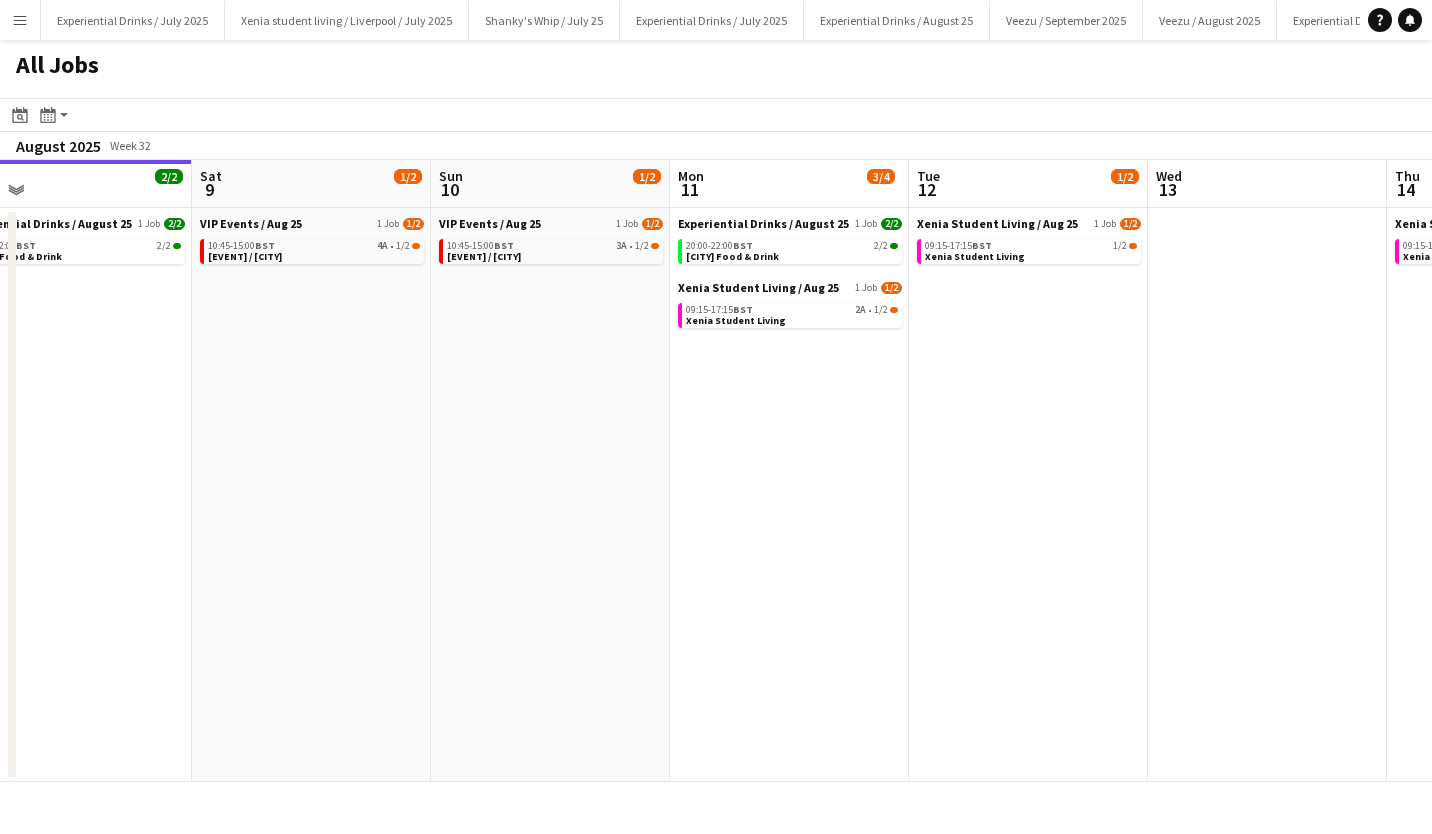 scroll, scrollTop: 0, scrollLeft: 766, axis: horizontal 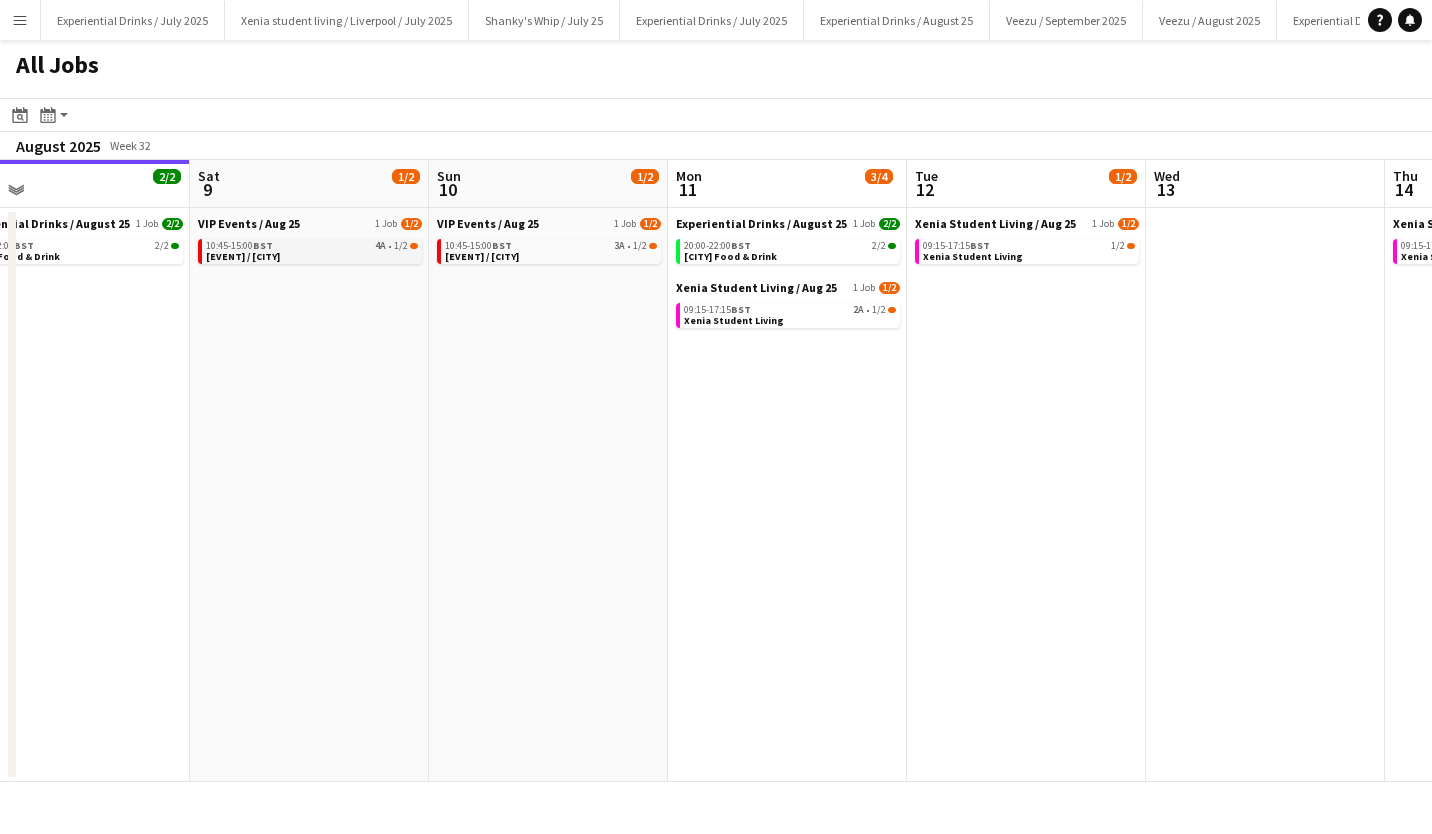 click on "[TIME]-[TIME]    [TIMEZONE]   [NUMBER]   •   [NUMBER]/[NUMBER]   [EVENT] / [CITY]" at bounding box center (312, 250) 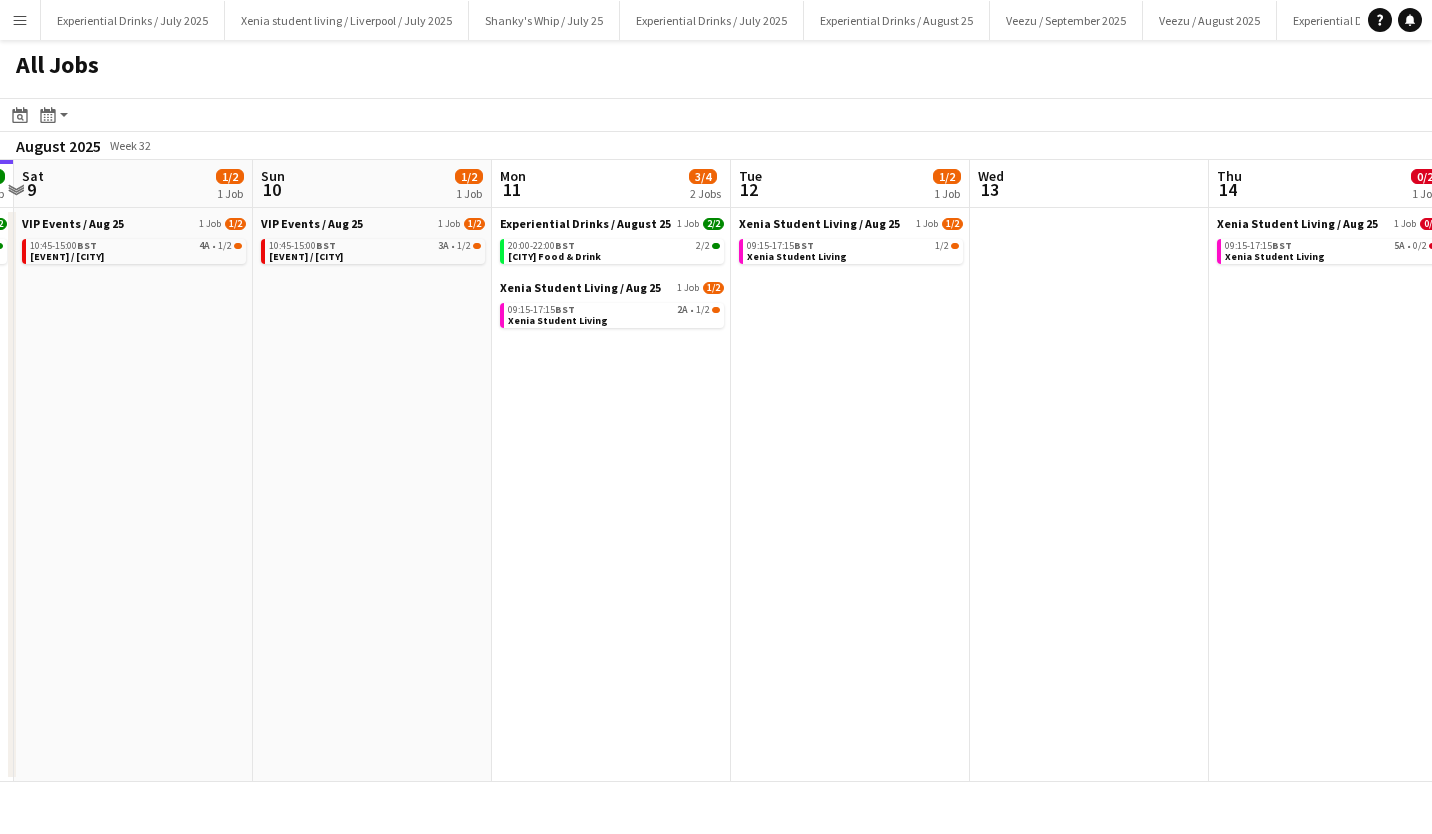 scroll, scrollTop: 0, scrollLeft: 704, axis: horizontal 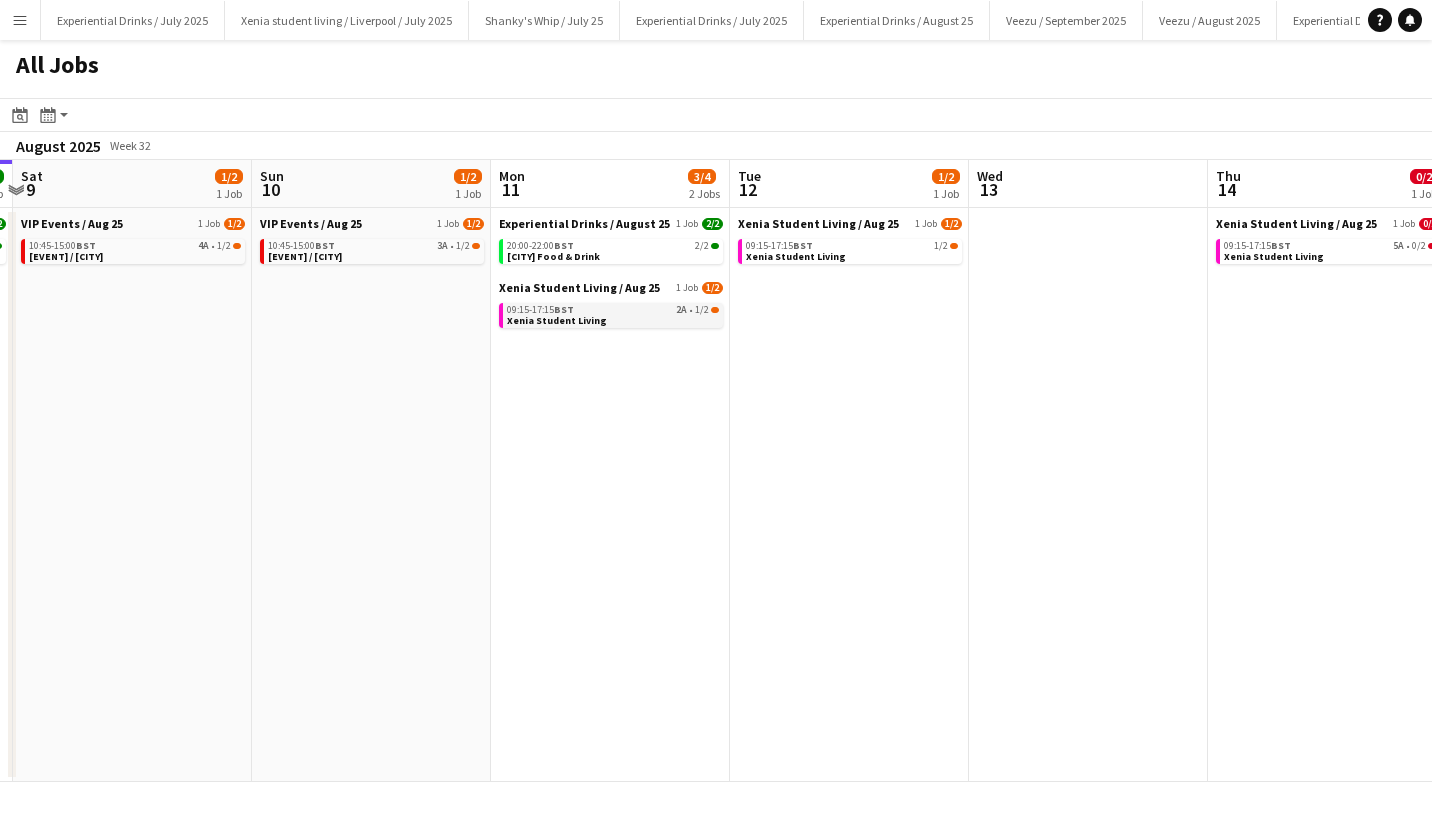 click on "BST" at bounding box center [564, 309] 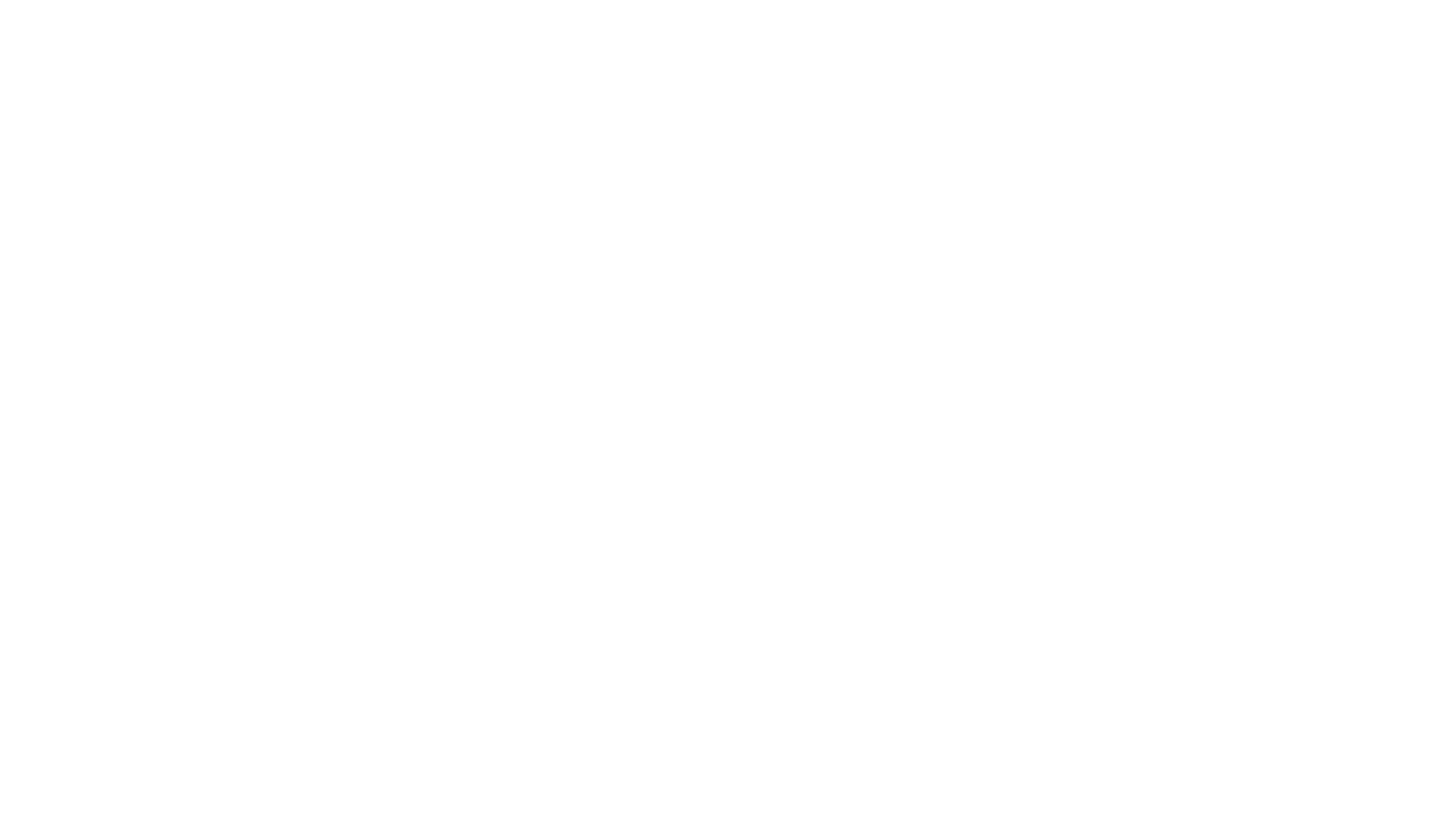 scroll, scrollTop: 0, scrollLeft: 0, axis: both 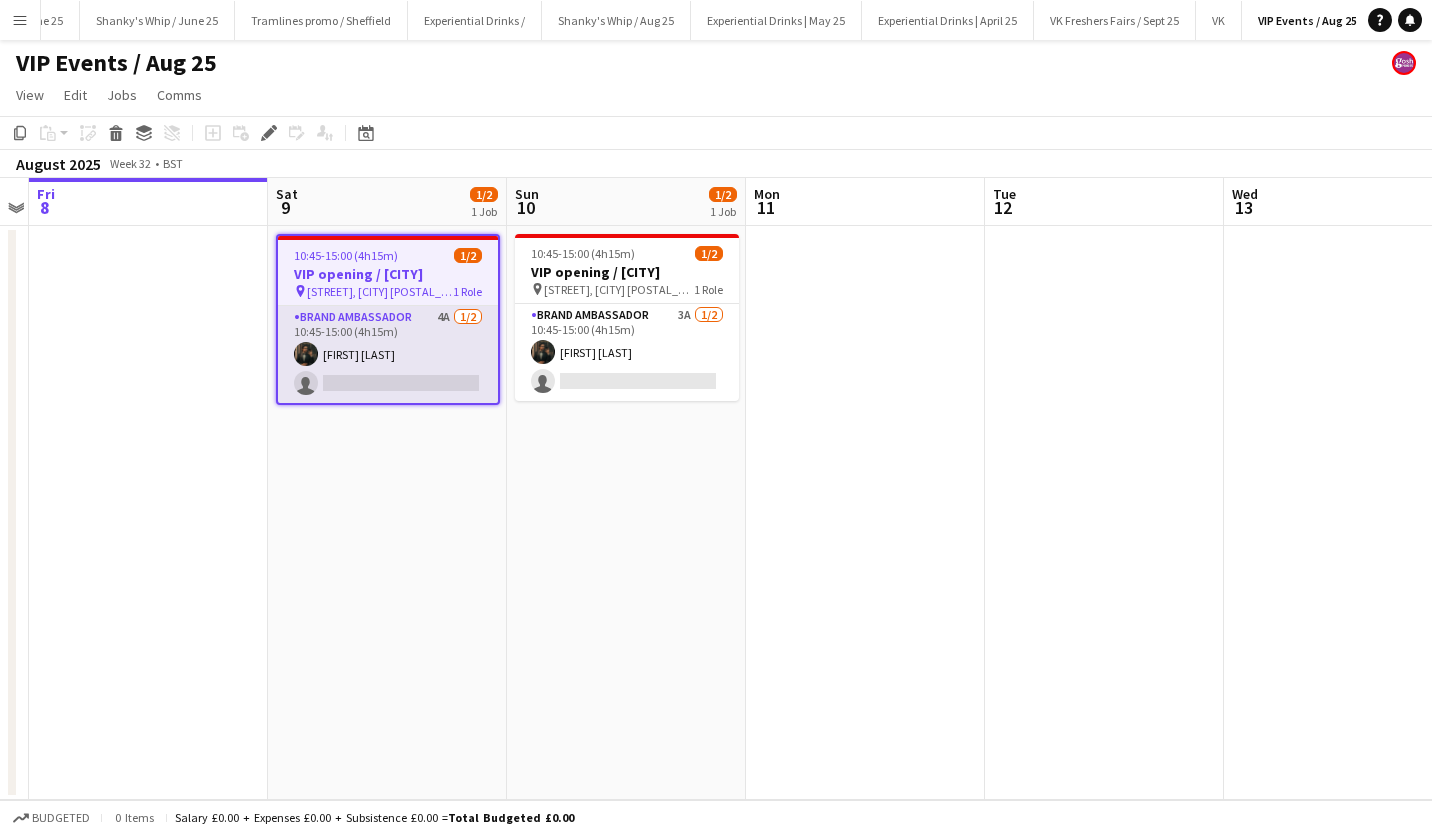 click on "Brand Ambassador 4A 1/2 [TIME] ([DURATION])
[FIRST] [LAST]
single-neutral-actions" at bounding box center [388, 354] 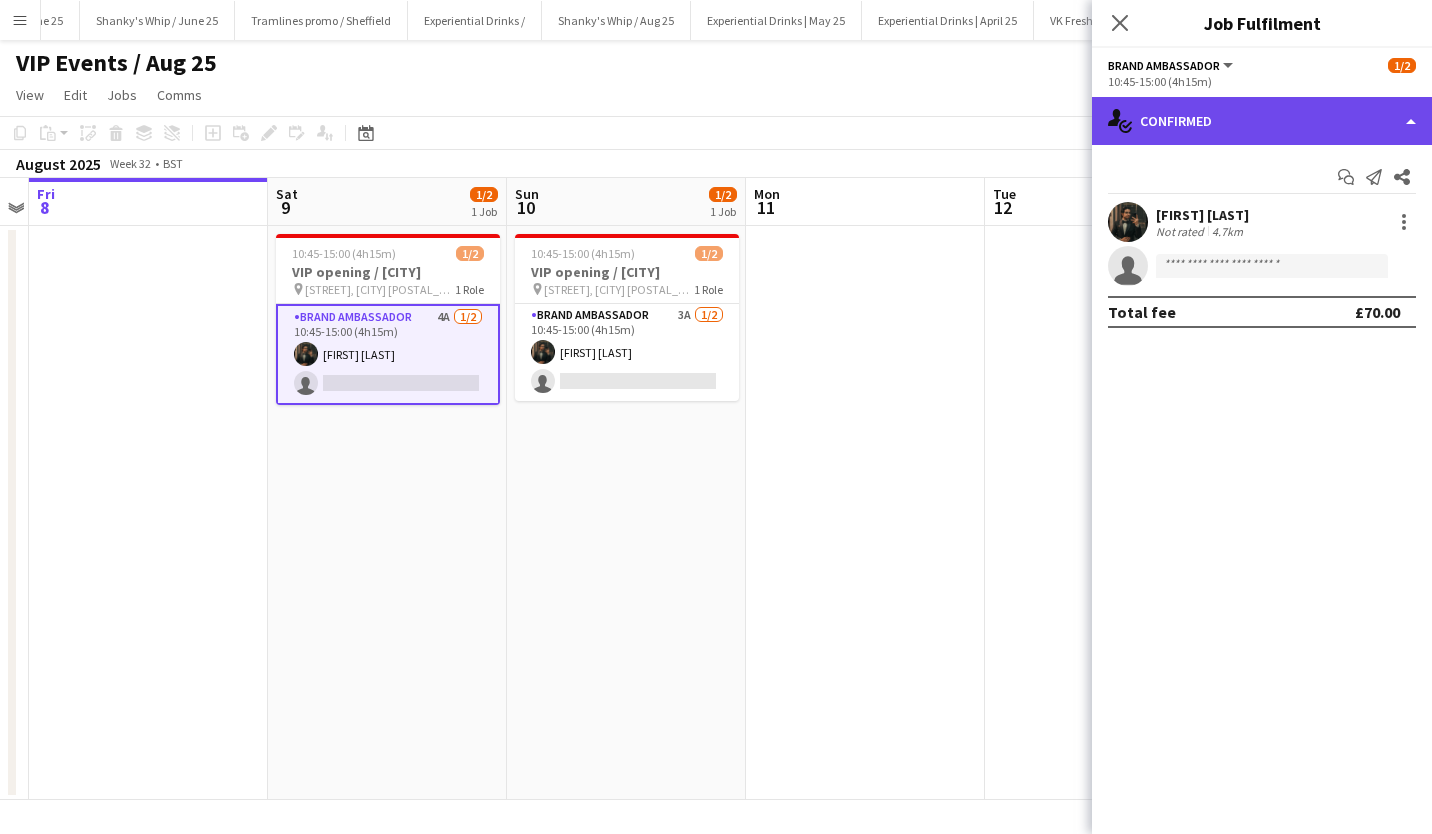 click on "single-neutral-actions-check-2
Confirmed" 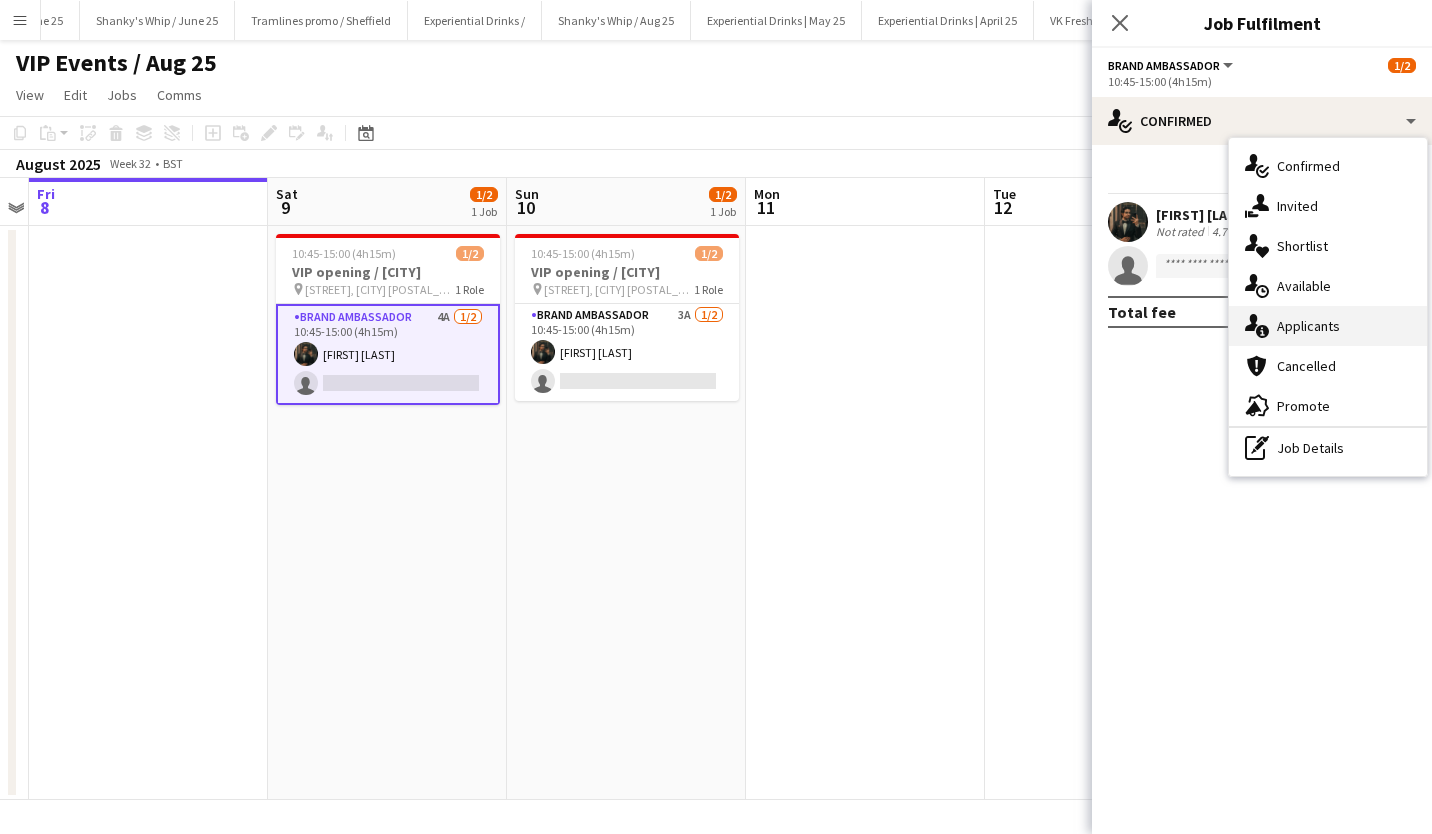 click on "single-neutral-actions-information
Applicants" at bounding box center [1328, 326] 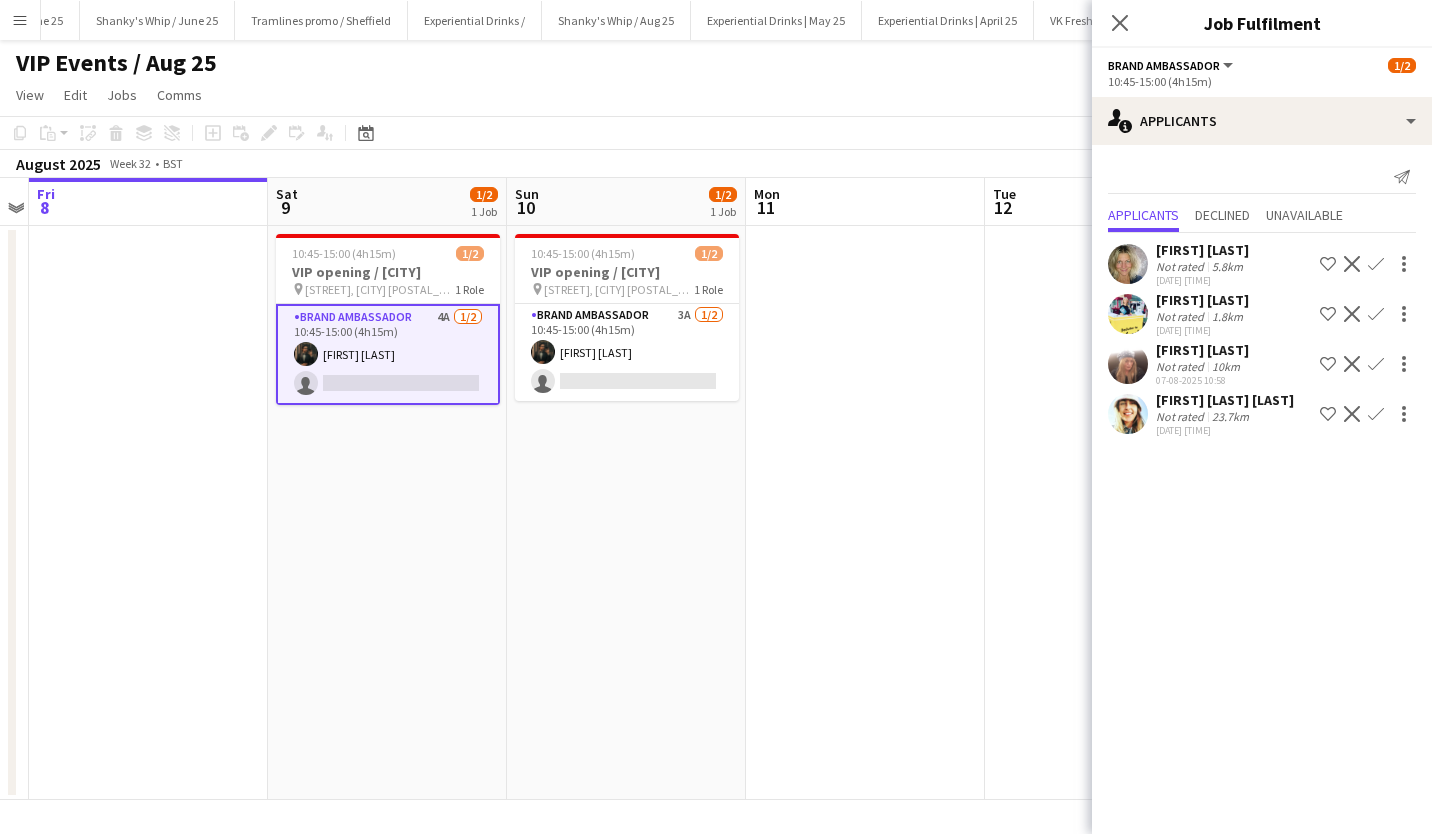 click on "Confirm" 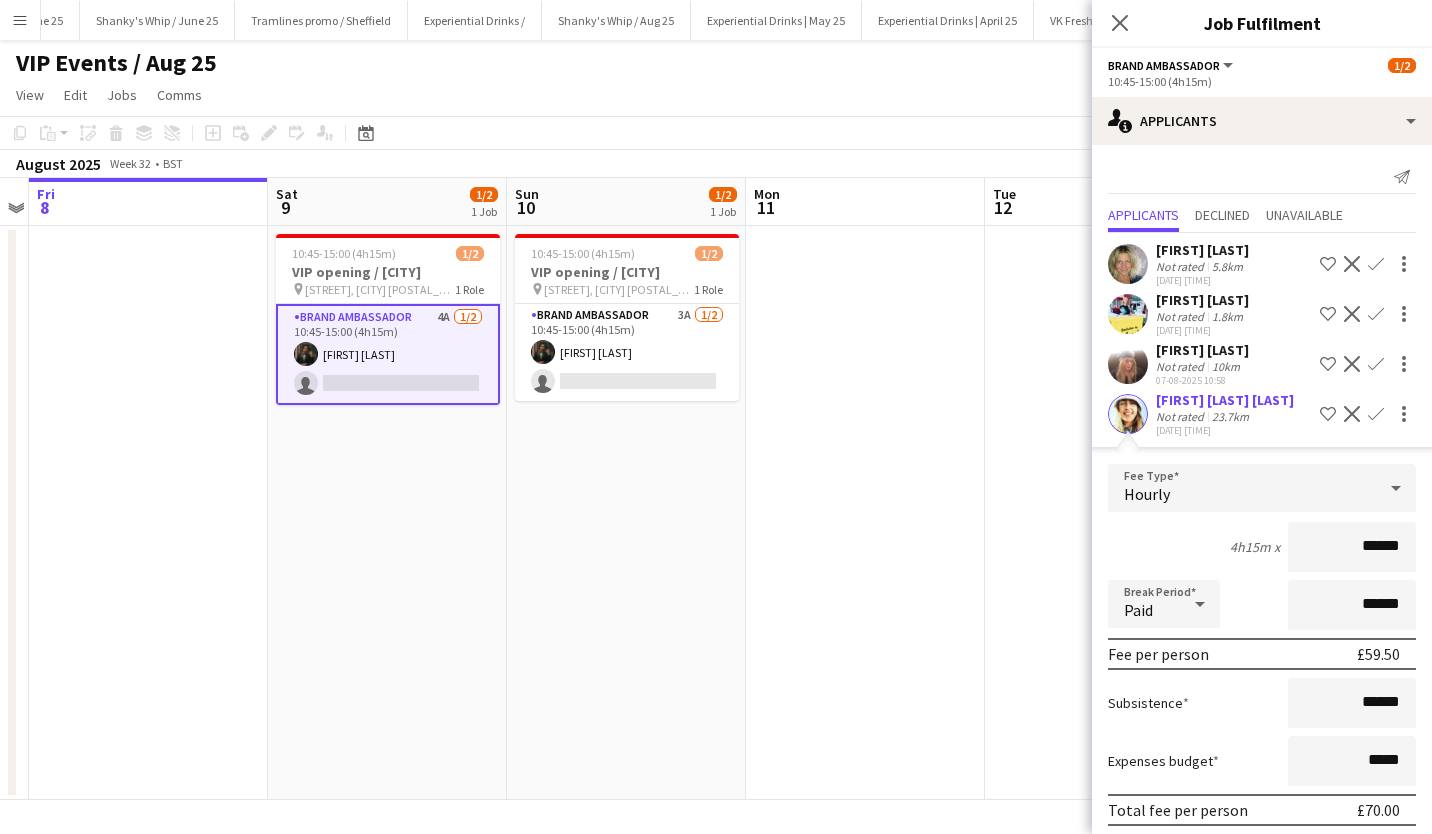 scroll, scrollTop: 77, scrollLeft: 0, axis: vertical 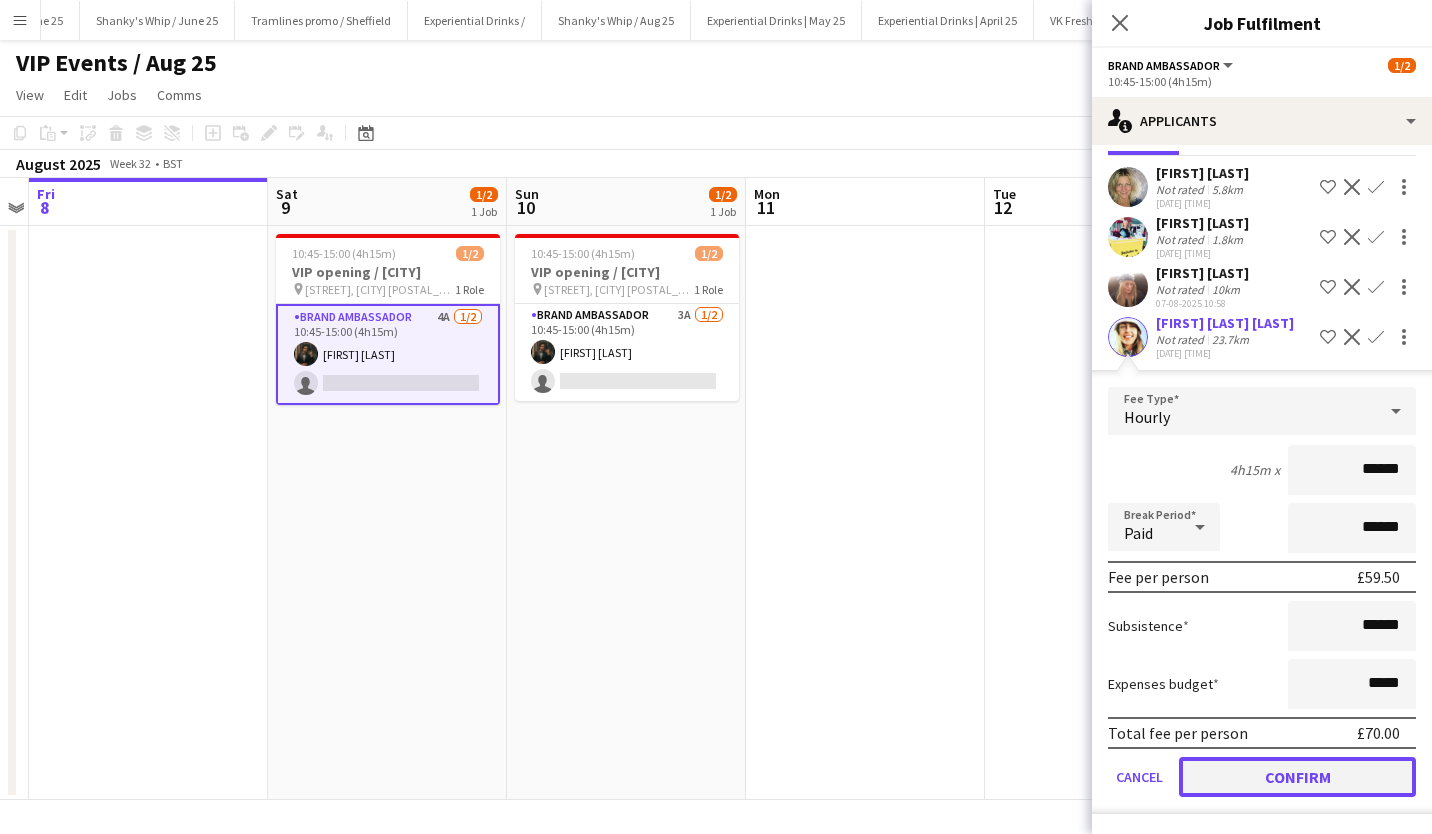 click on "Confirm" 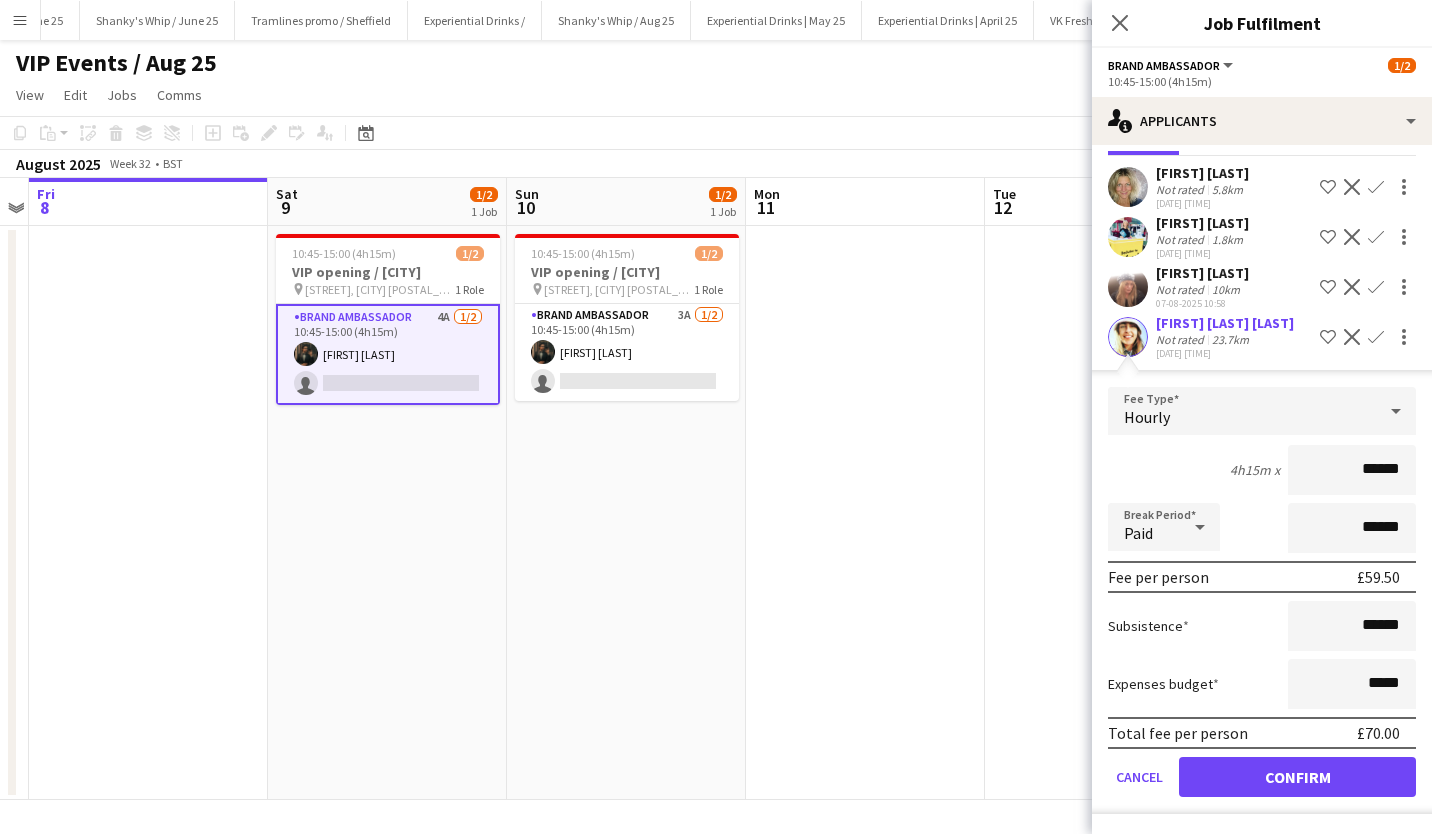 scroll, scrollTop: 0, scrollLeft: 0, axis: both 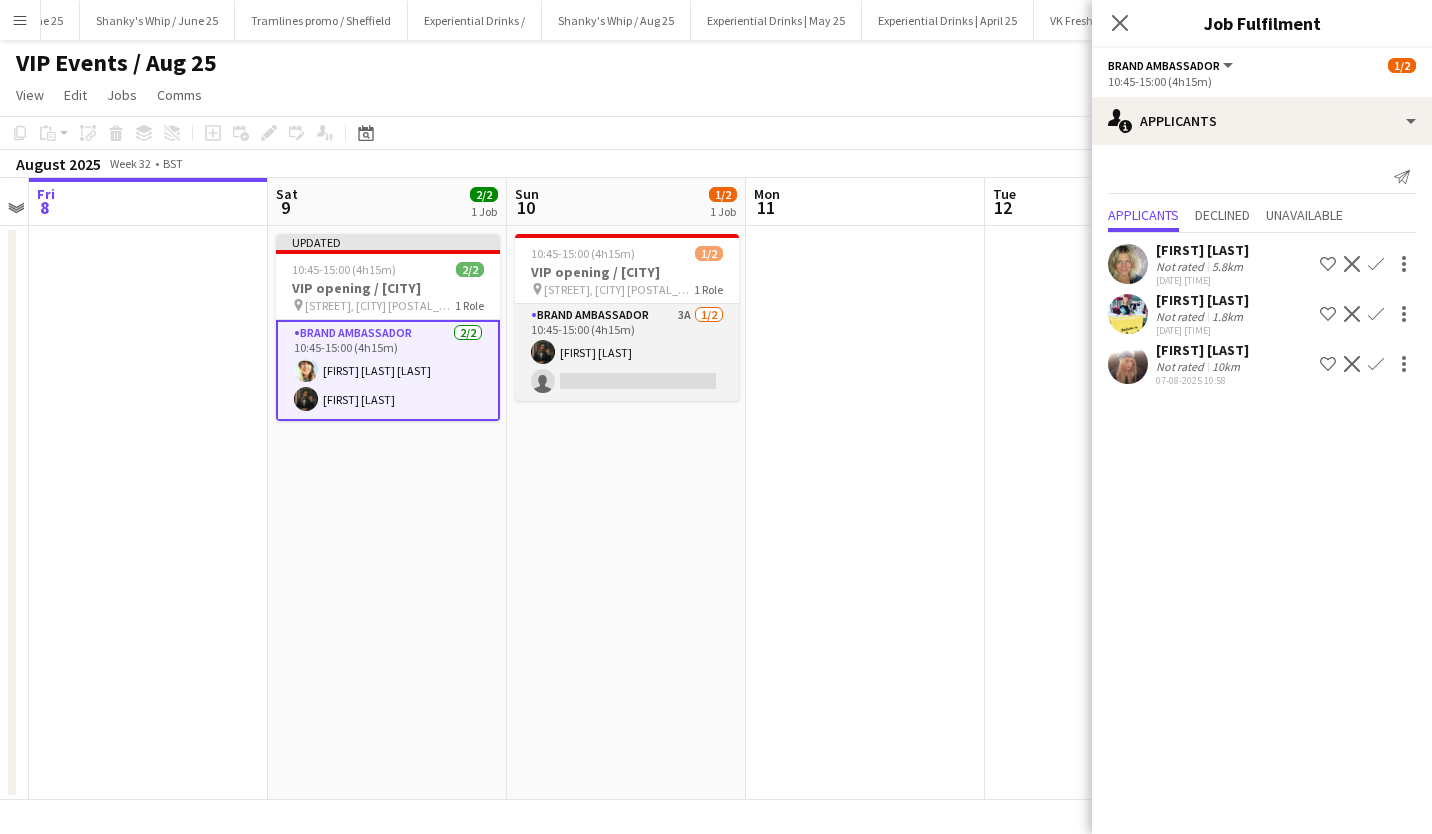 click on "Brand Ambassador   3A   1/2   10:45-15:00 (4h15m)
Haris Imran
single-neutral-actions" at bounding box center [627, 352] 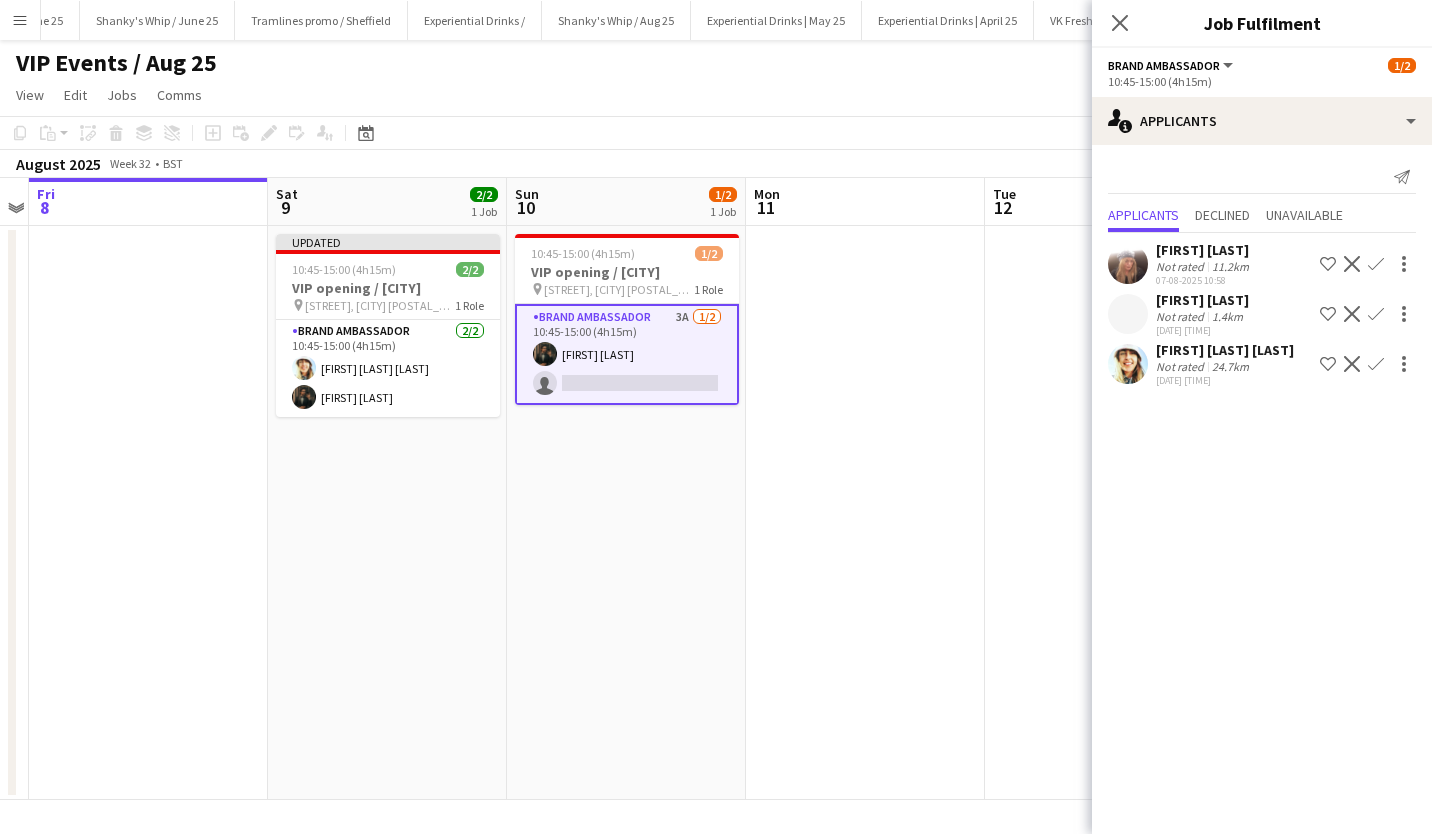 scroll, scrollTop: 0, scrollLeft: 0, axis: both 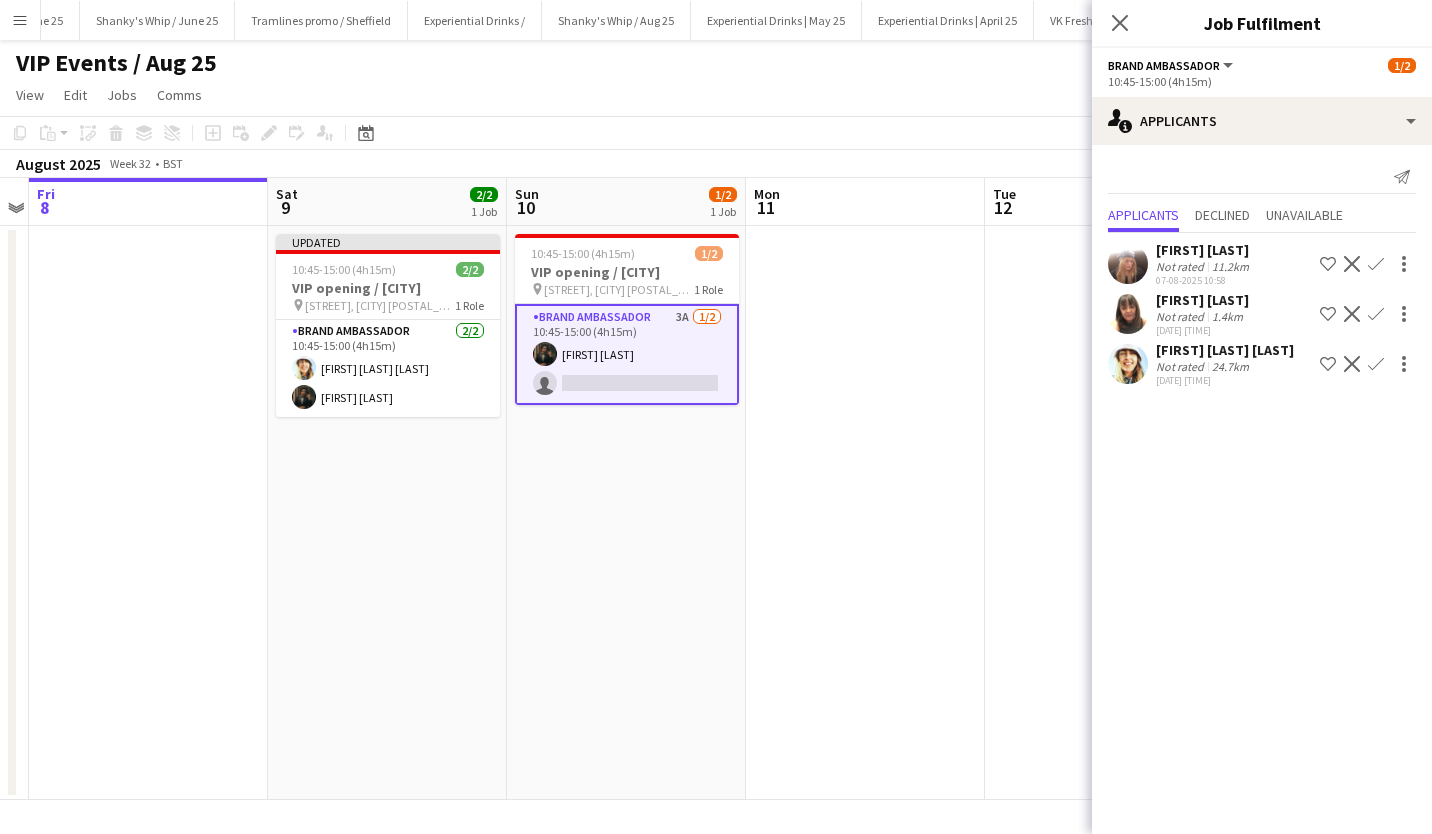 click on "Confirm" 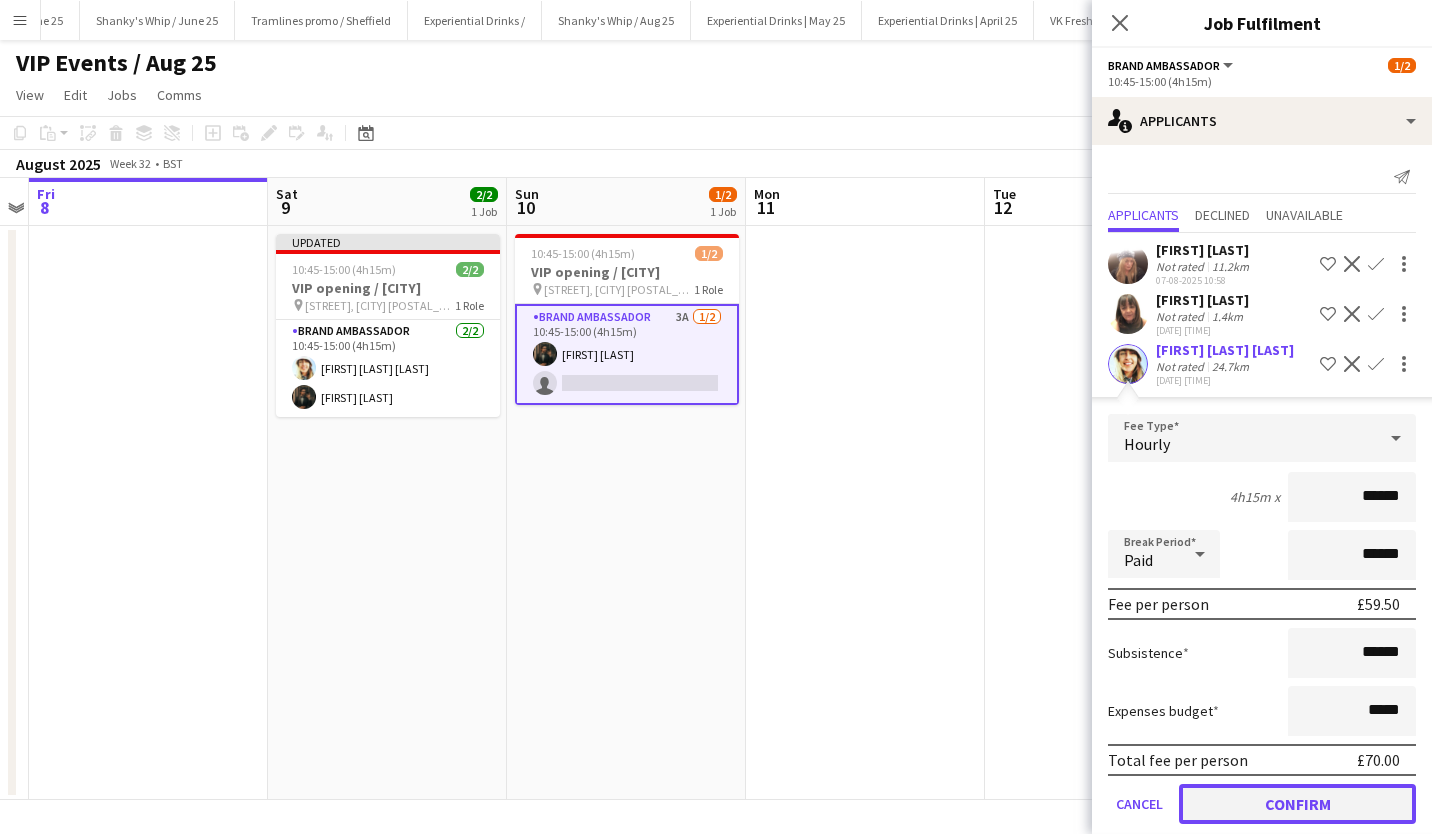 click on "Confirm" 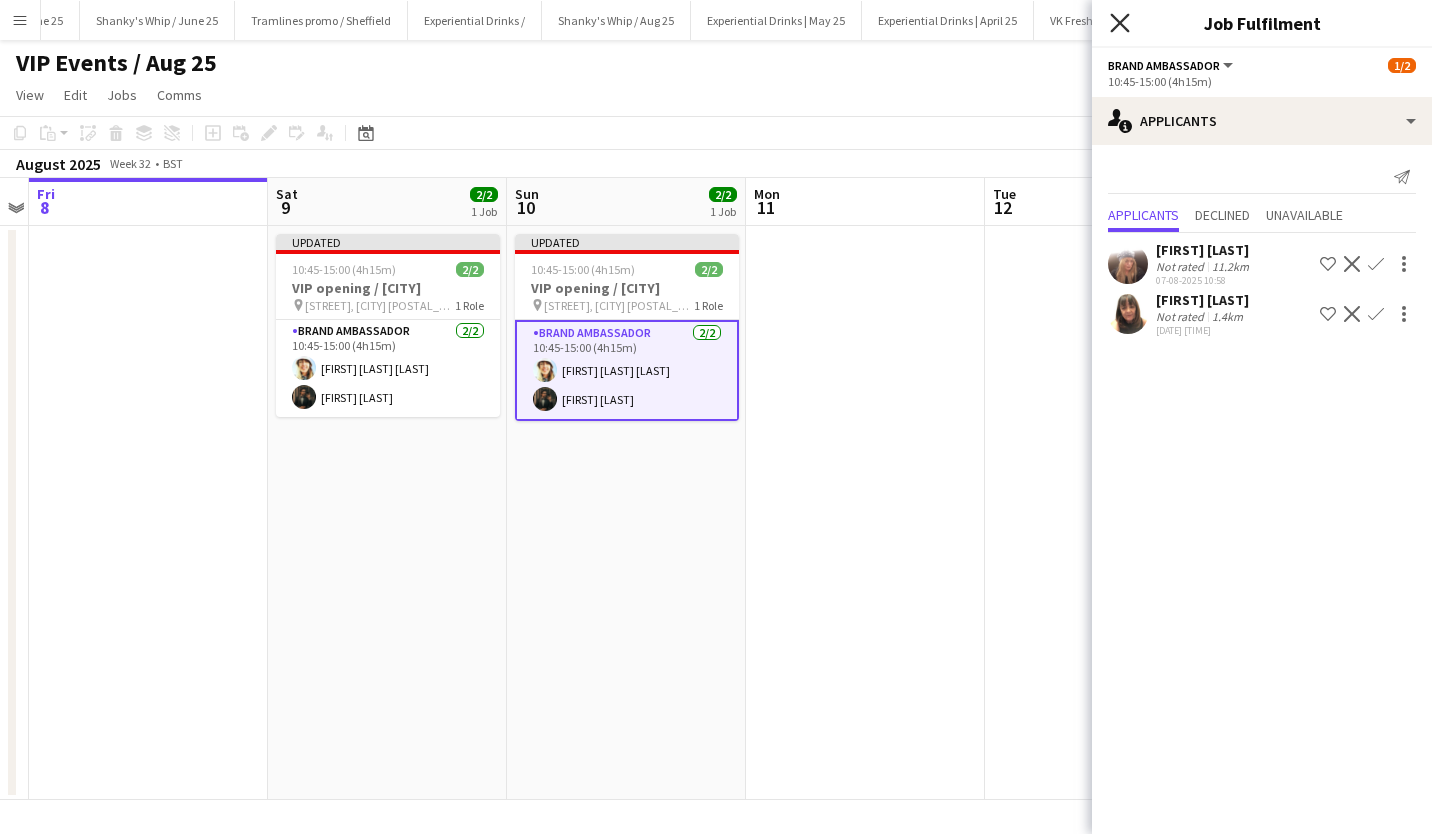 click 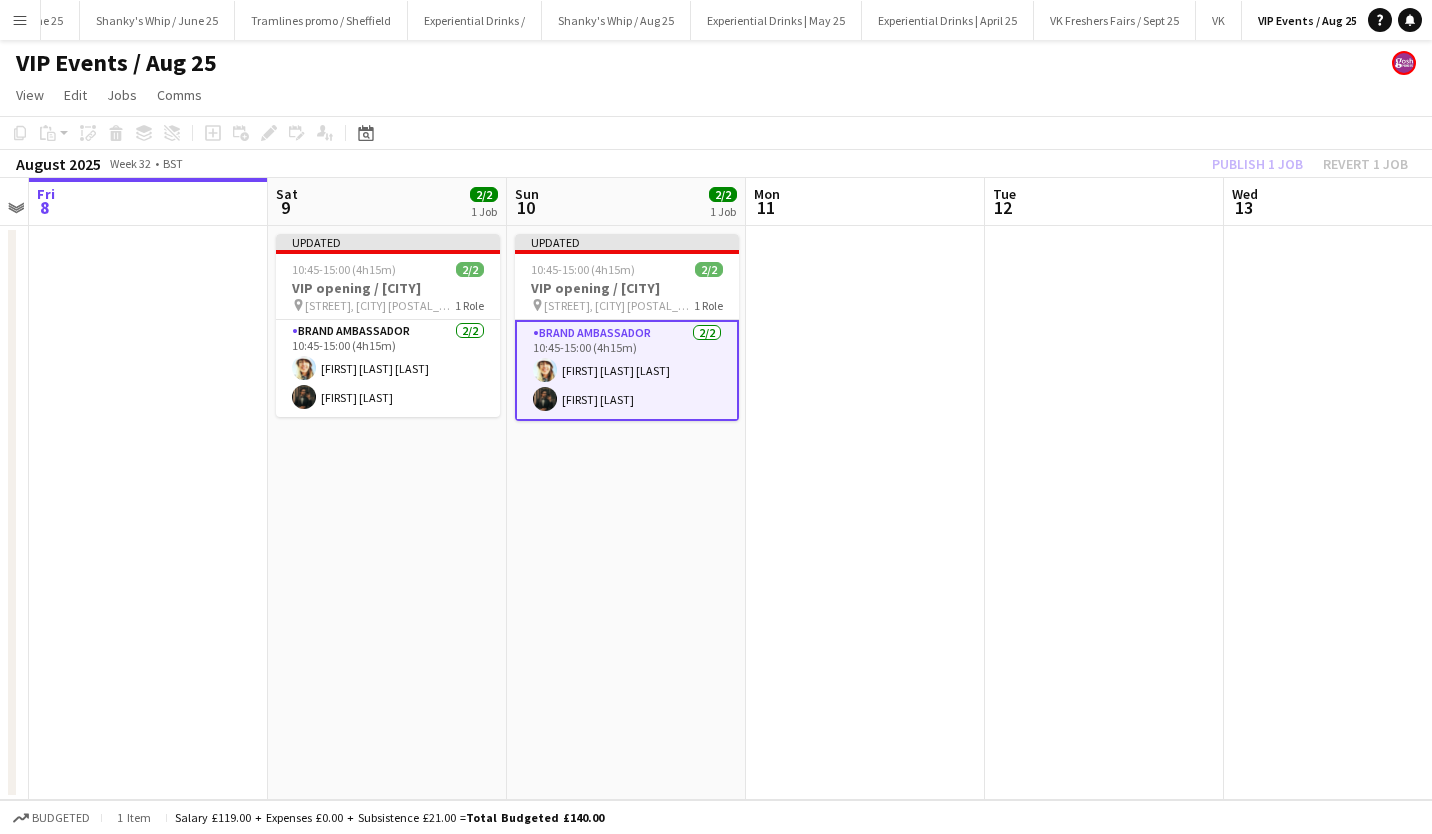 click on "Copy
Paste
Paste   Ctrl+V Paste with crew  Ctrl+Shift+V
Paste linked Job
Delete
Group
Ungroup
Add job
Add linked Job
Edit
Edit linked Job
Applicants
Date picker
AUG 2025 AUG 2025 Monday M Tuesday T Wednesday W Thursday T Friday F Saturday S Sunday S  AUG   1   2   3   4   5   6   7   8   9   10   11   12   13   14   15   16   17   18   19   20   21   22   23   24   25   26   27   28   29   30   31
Comparison range
Comparison range
Today" 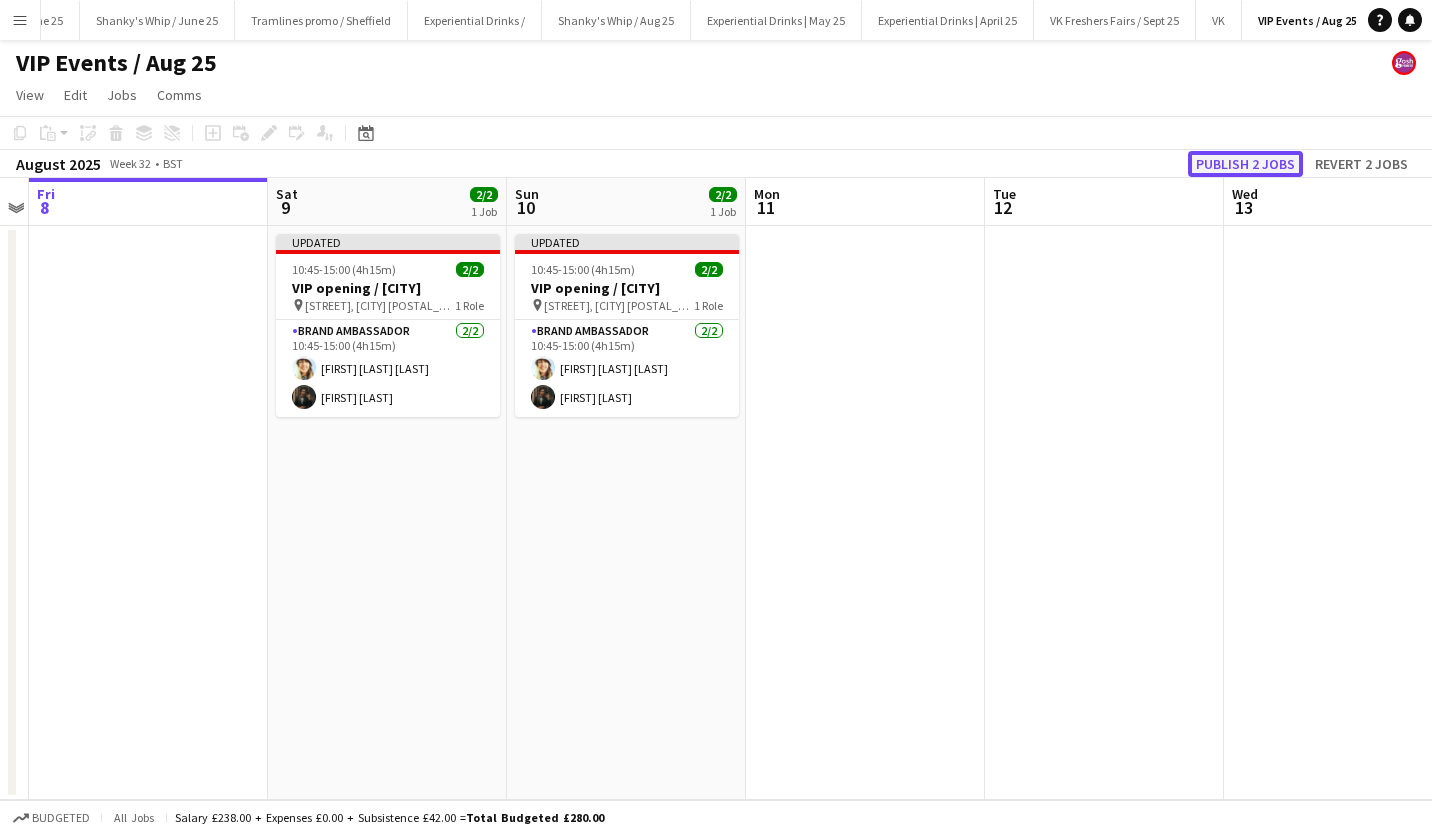click on "Publish 2 jobs" 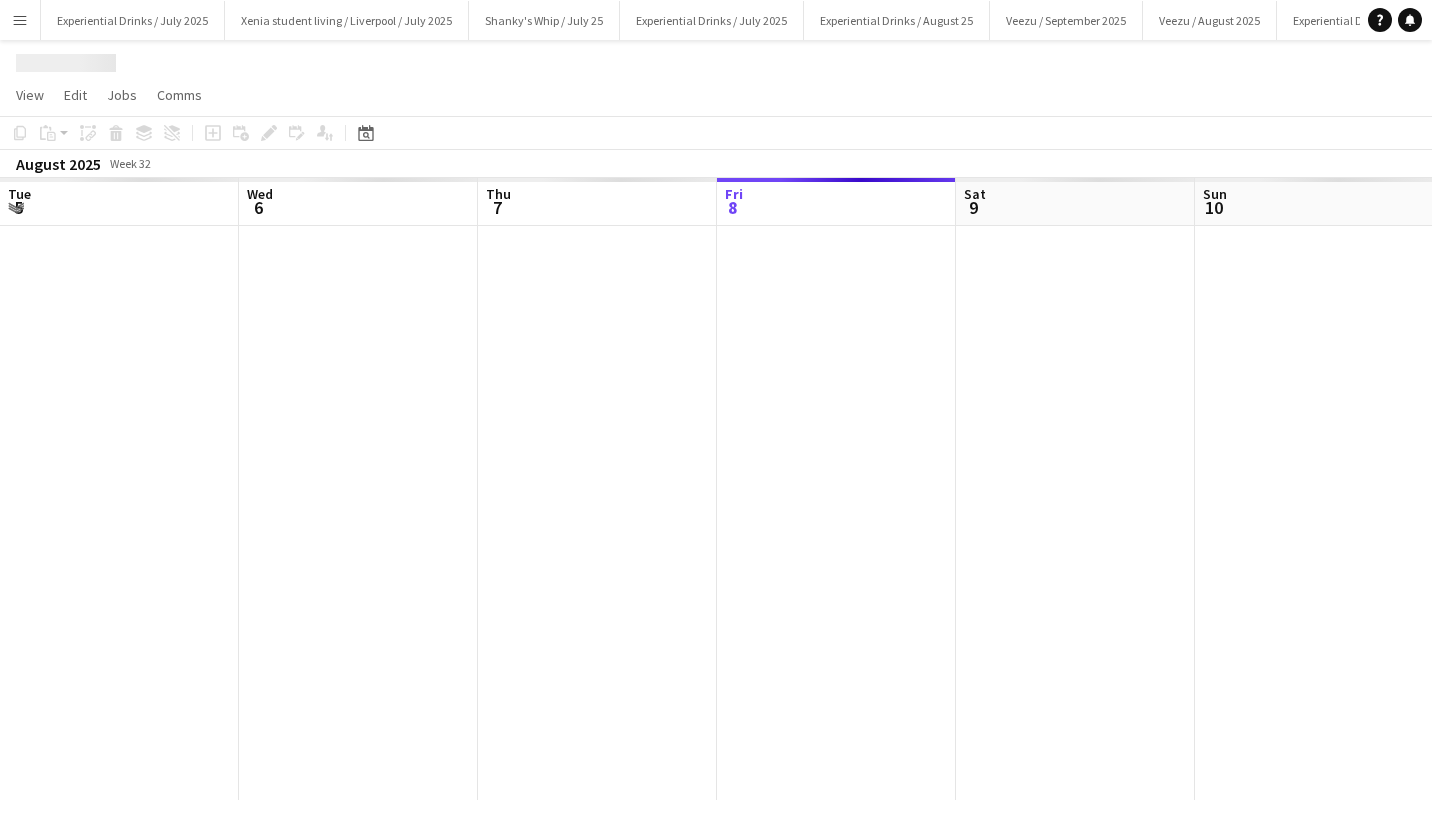 scroll, scrollTop: 0, scrollLeft: 0, axis: both 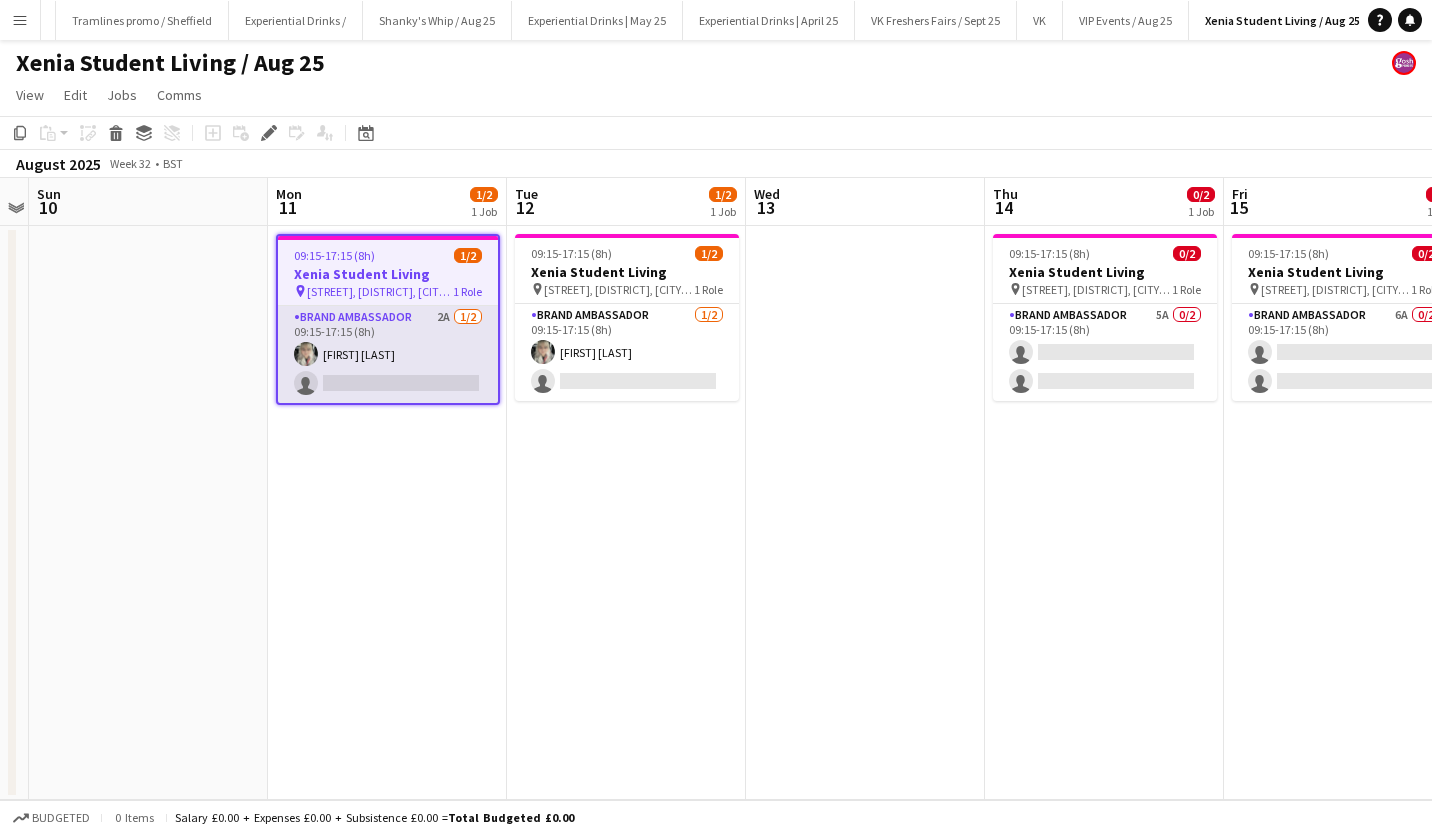 click on "Brand Ambassador   2A   1/2   09:15-17:15 (8h)
Diana Bileviciute
single-neutral-actions" at bounding box center (388, 354) 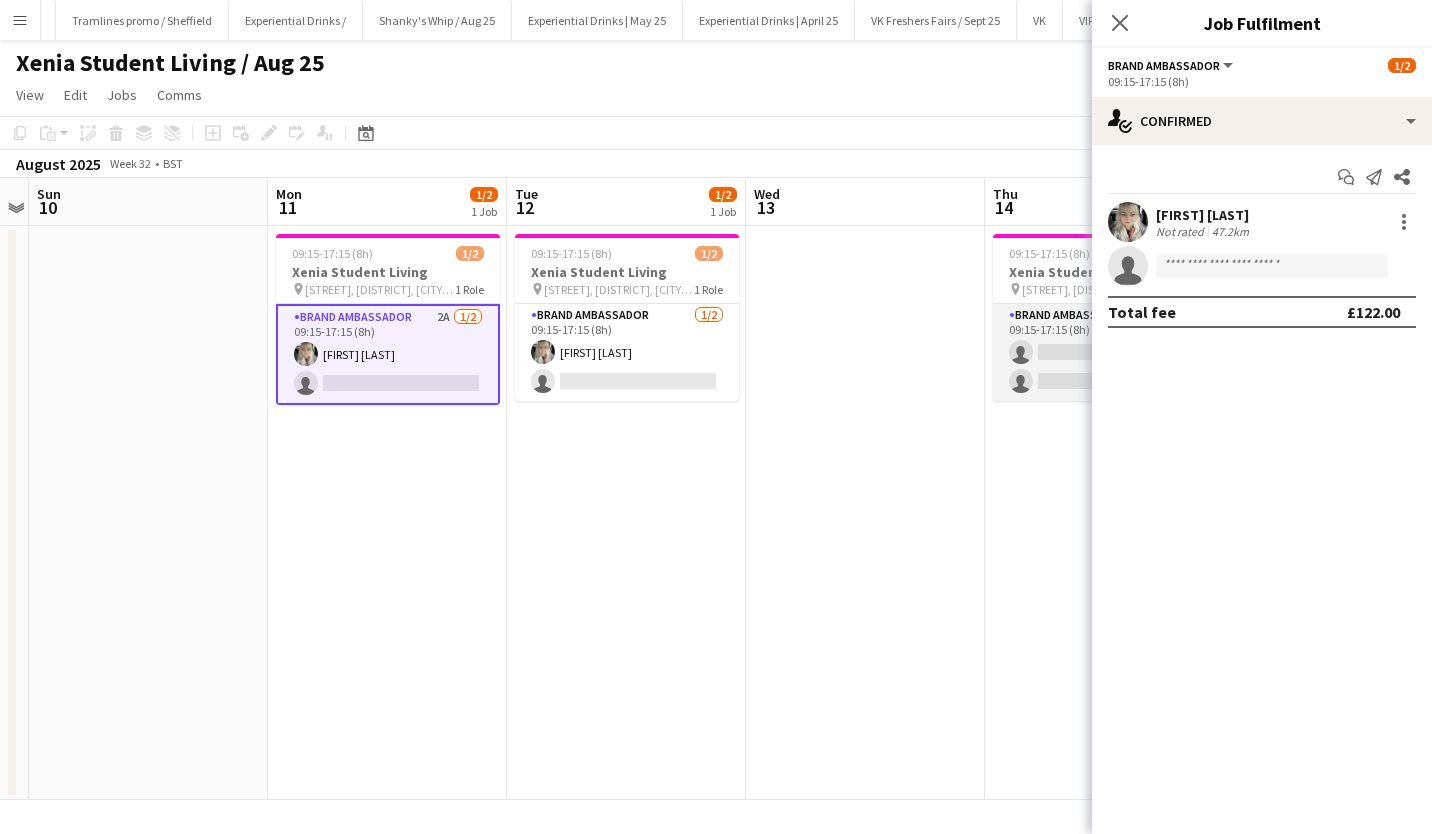 click on "Brand Ambassador   5A   0/2   09:15-17:15 (8h)
single-neutral-actions
single-neutral-actions" at bounding box center [1105, 352] 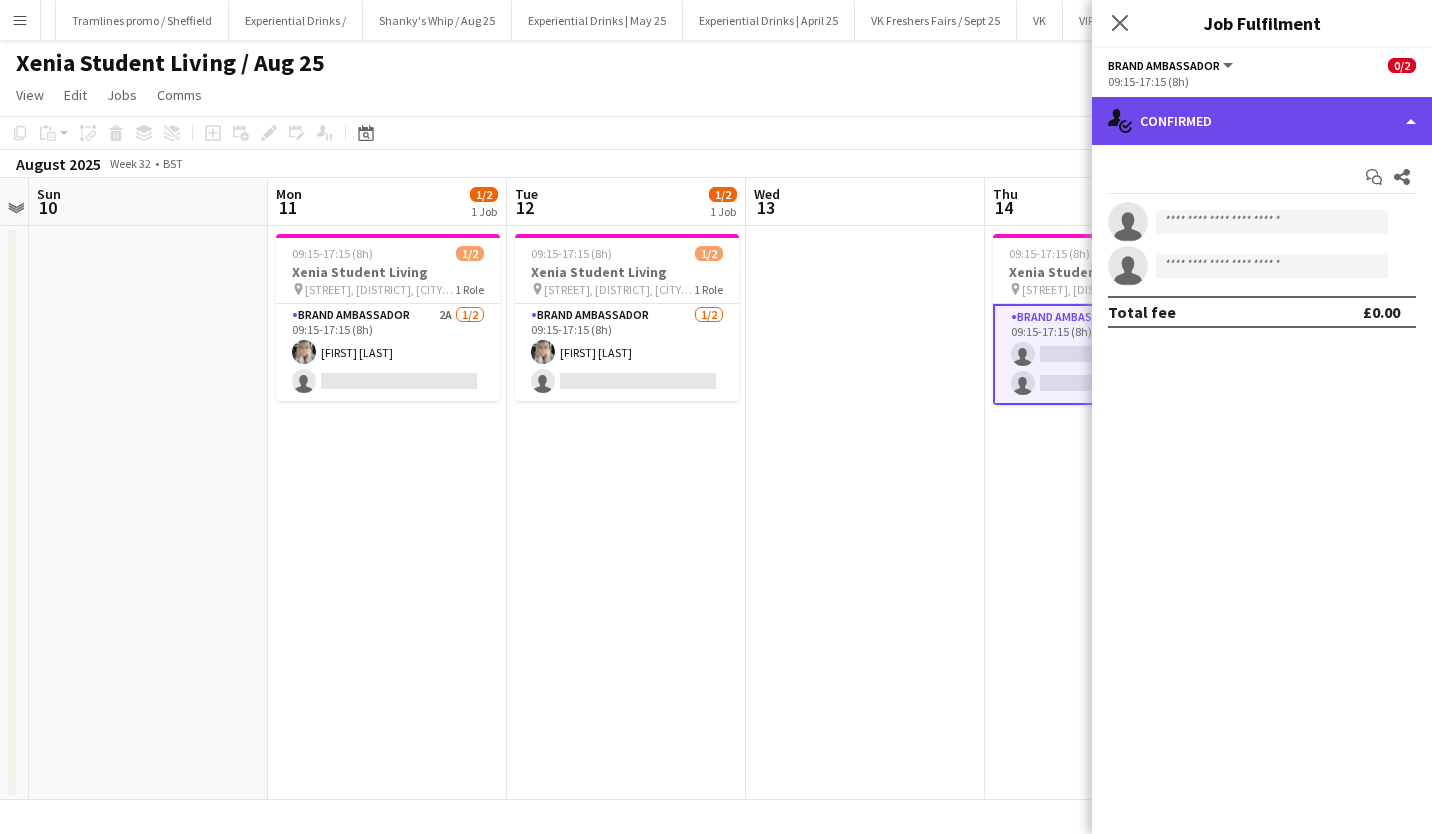 click on "single-neutral-actions-check-2
Confirmed" 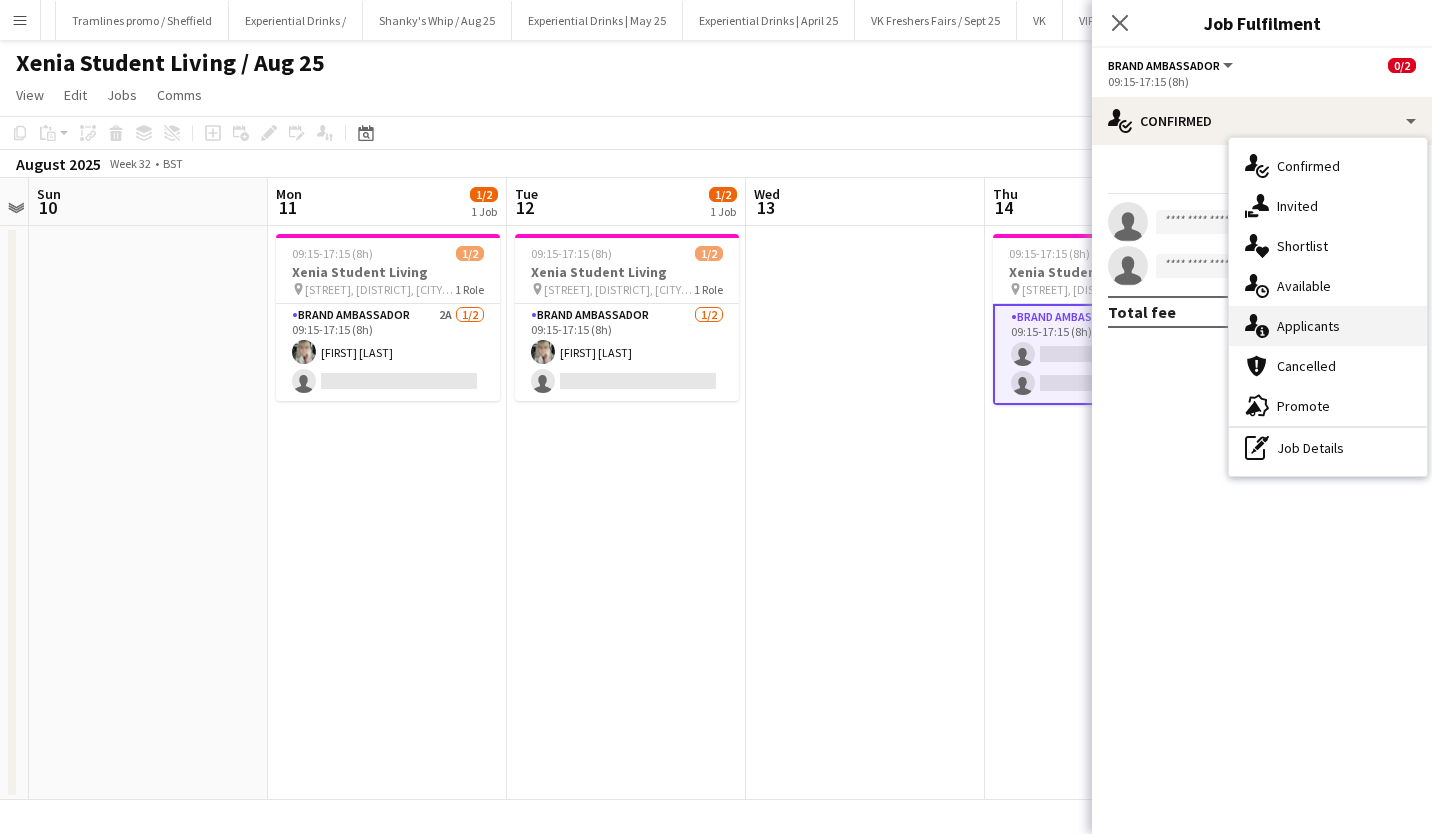 click on "single-neutral-actions-information
Applicants" at bounding box center (1328, 326) 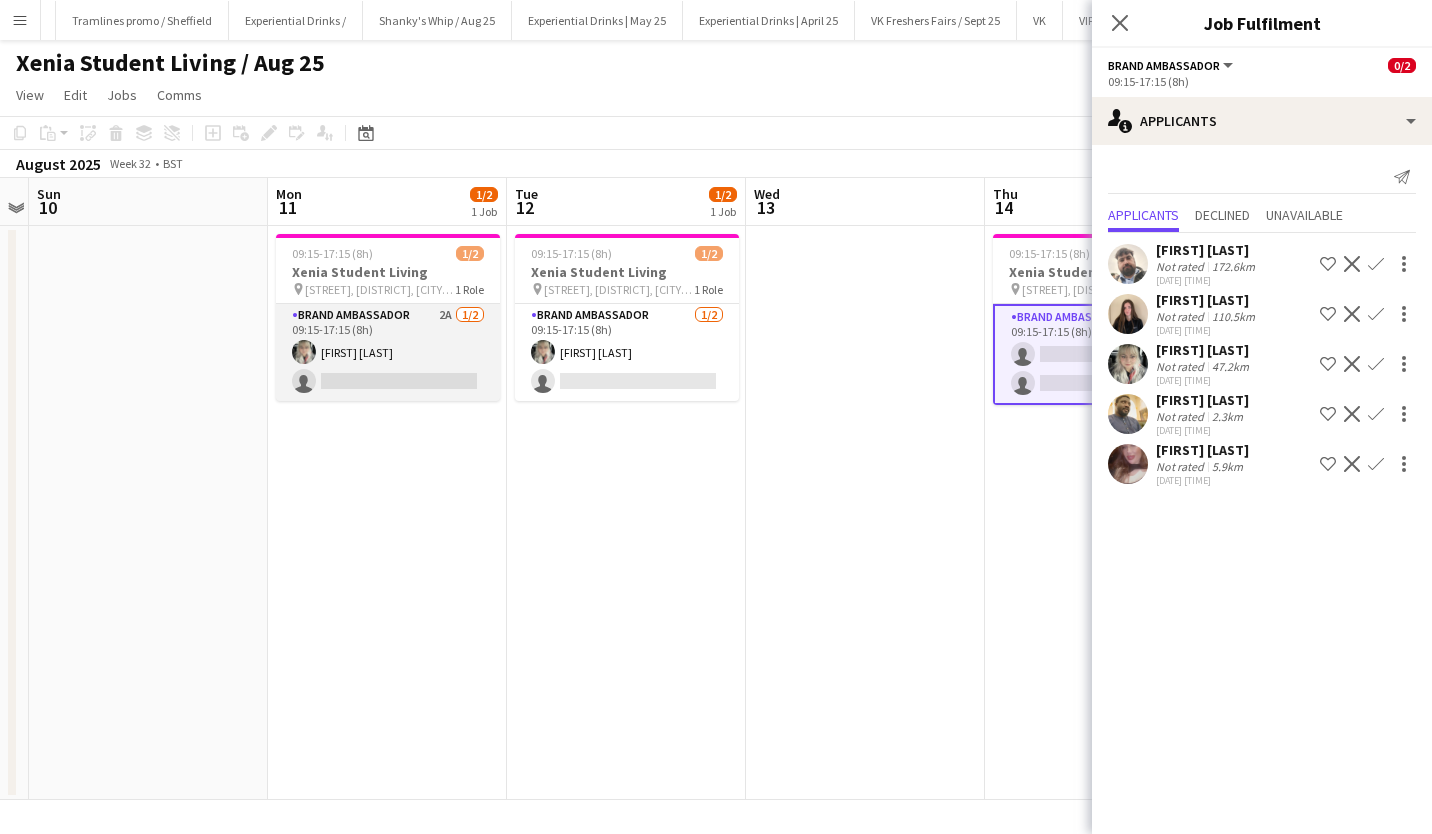 click on "Brand Ambassador   2A   1/2   09:15-17:15 (8h)
Diana Bileviciute
single-neutral-actions" at bounding box center [388, 352] 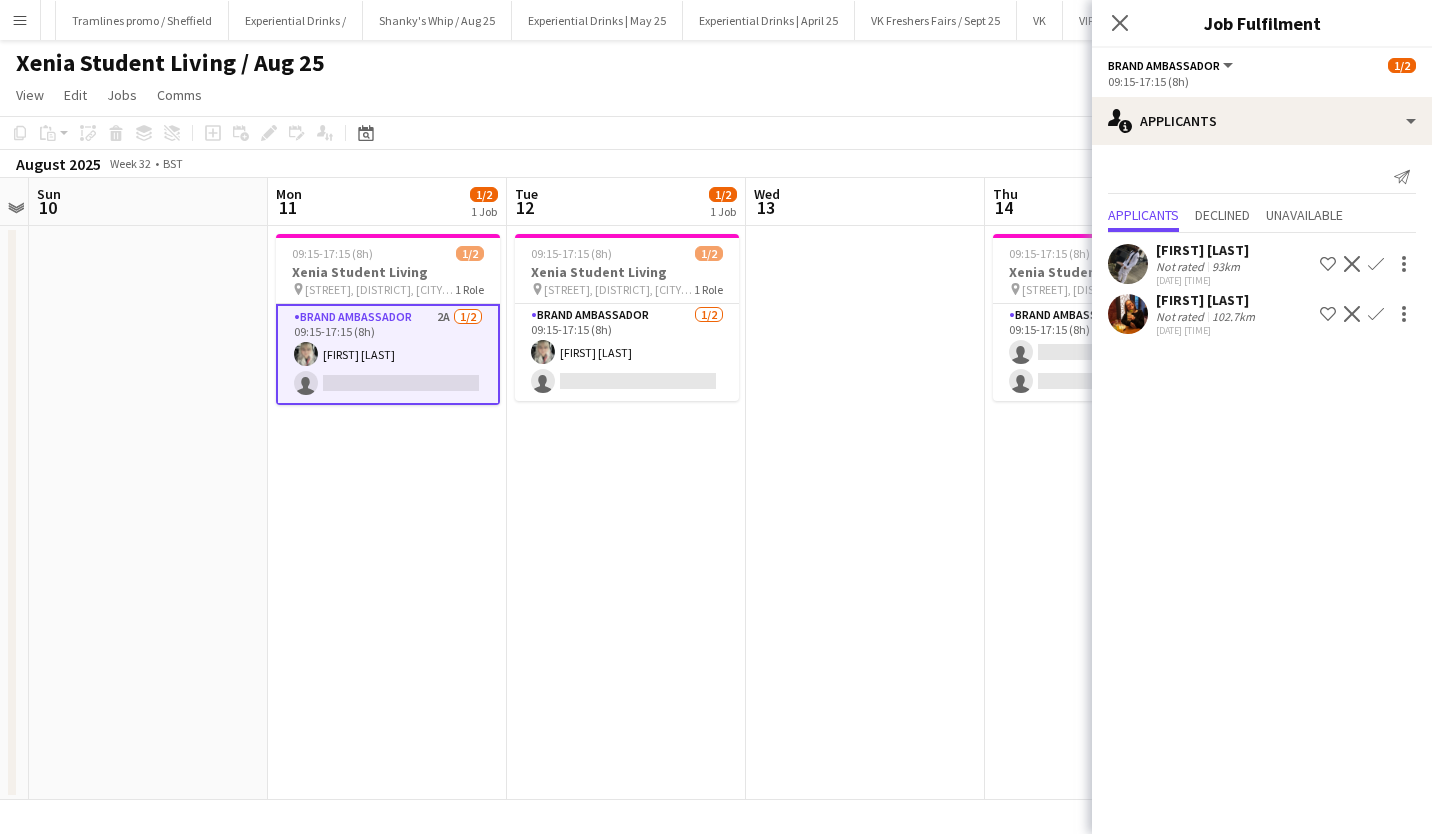 click on "Brand Ambassador   2A   1/2   09:15-17:15 (8h)
Diana Bileviciute
single-neutral-actions" at bounding box center (388, 354) 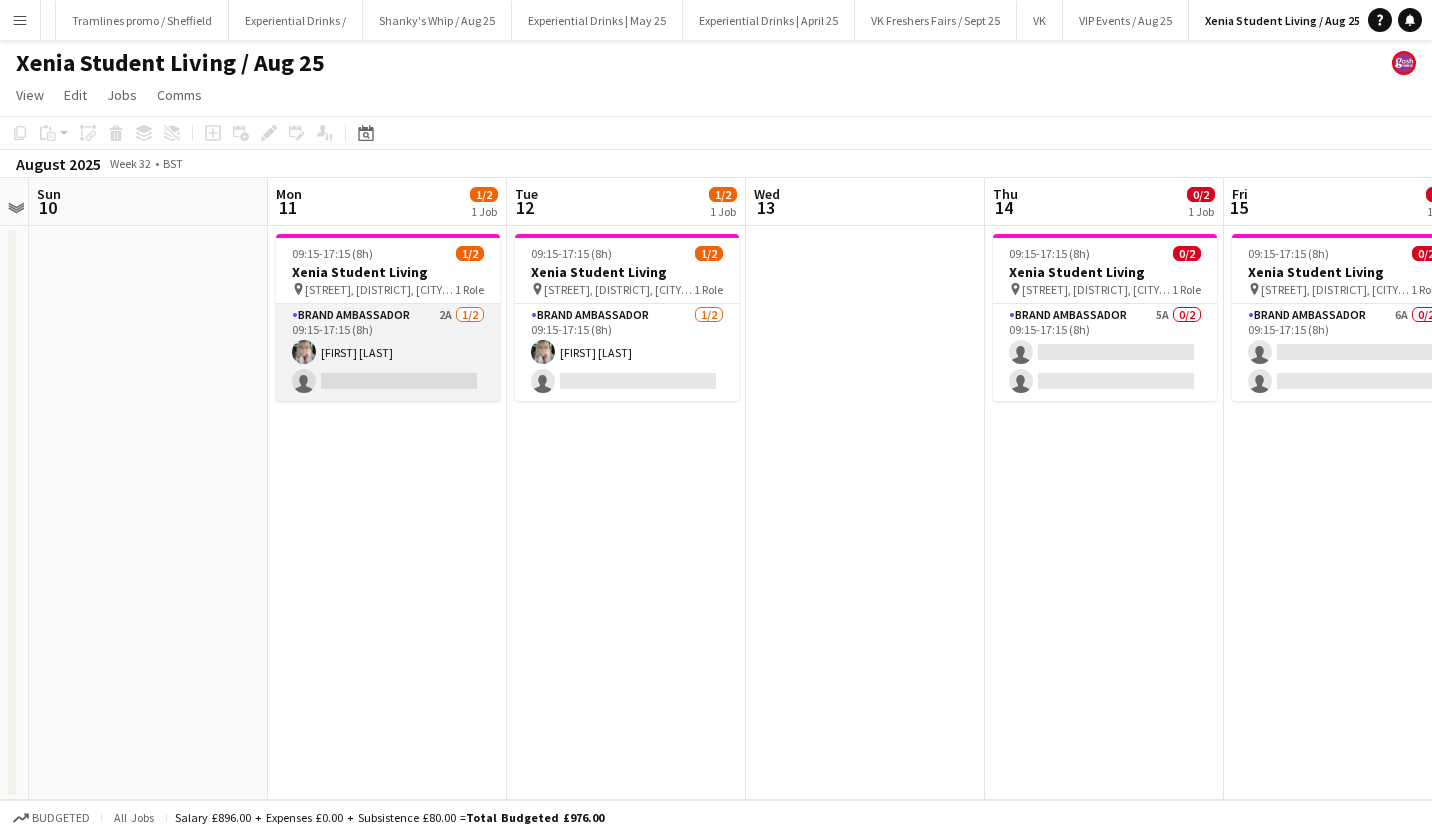 click on "Brand Ambassador   2A   1/2   09:15-17:15 (8h)
Diana Bileviciute
single-neutral-actions" at bounding box center (388, 352) 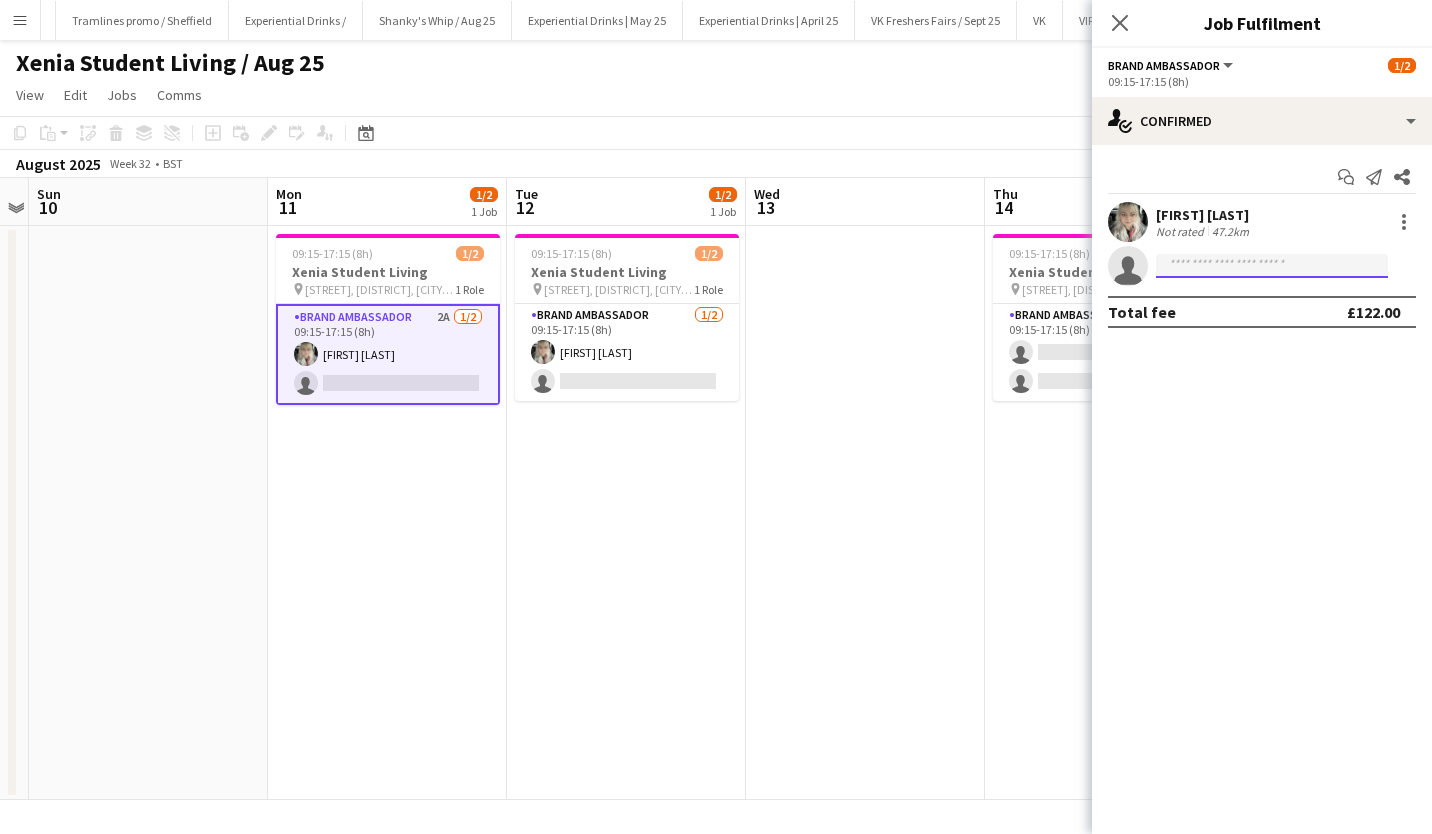 click 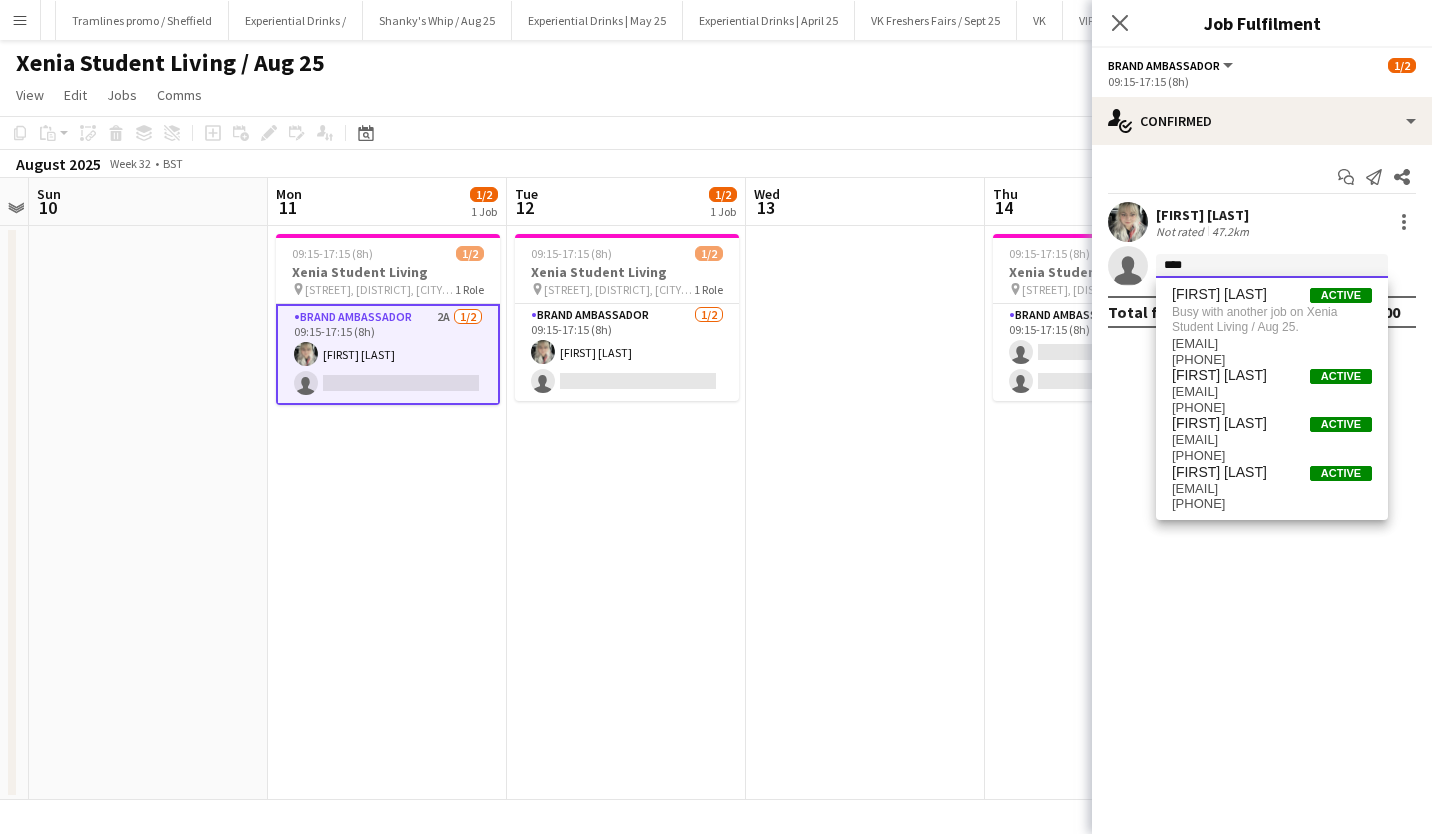 type on "*****" 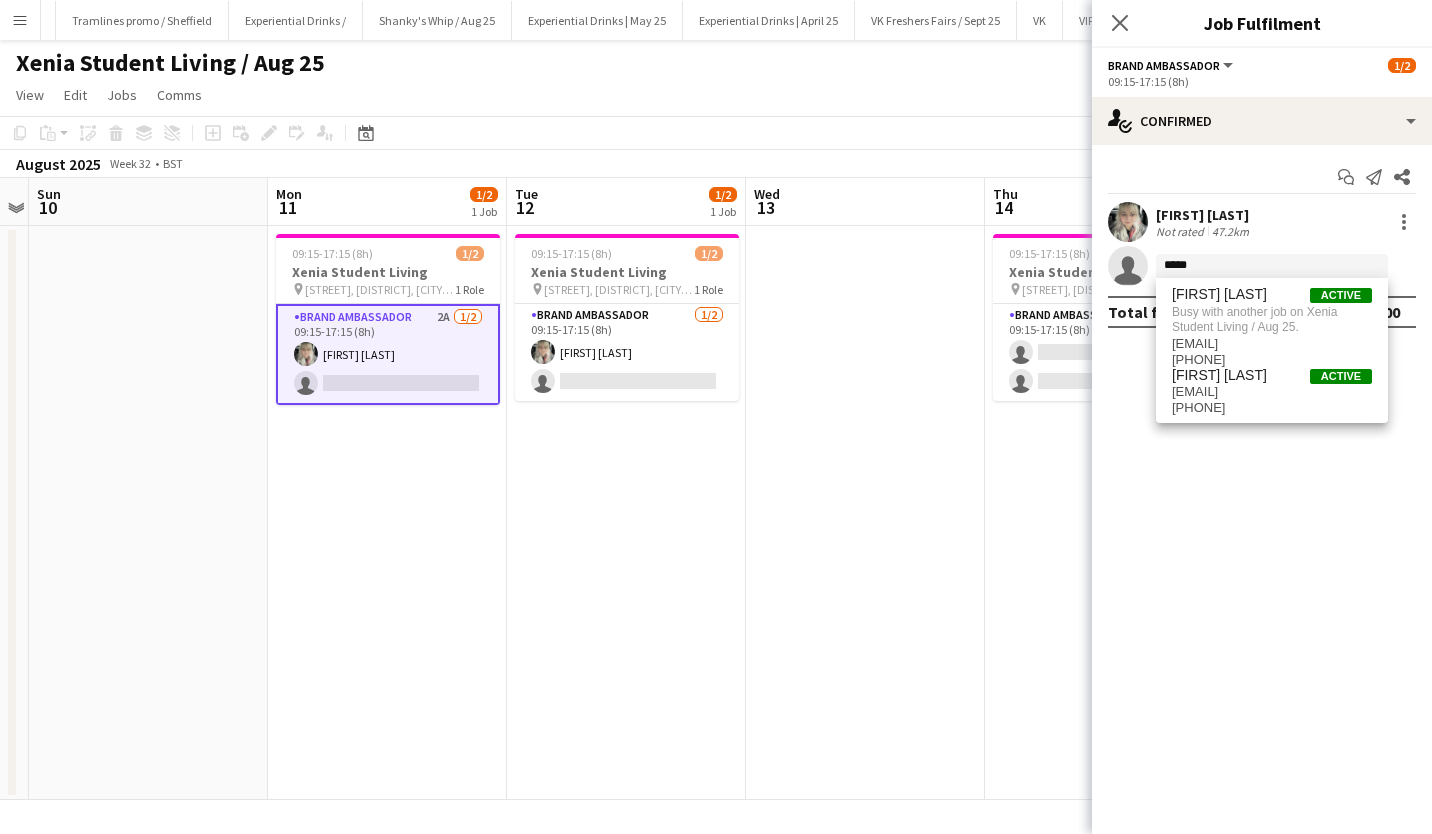 click on "Brand Ambassador   2A   1/2   09:15-17:15 (8h)
Diana Bileviciute
single-neutral-actions" at bounding box center (388, 354) 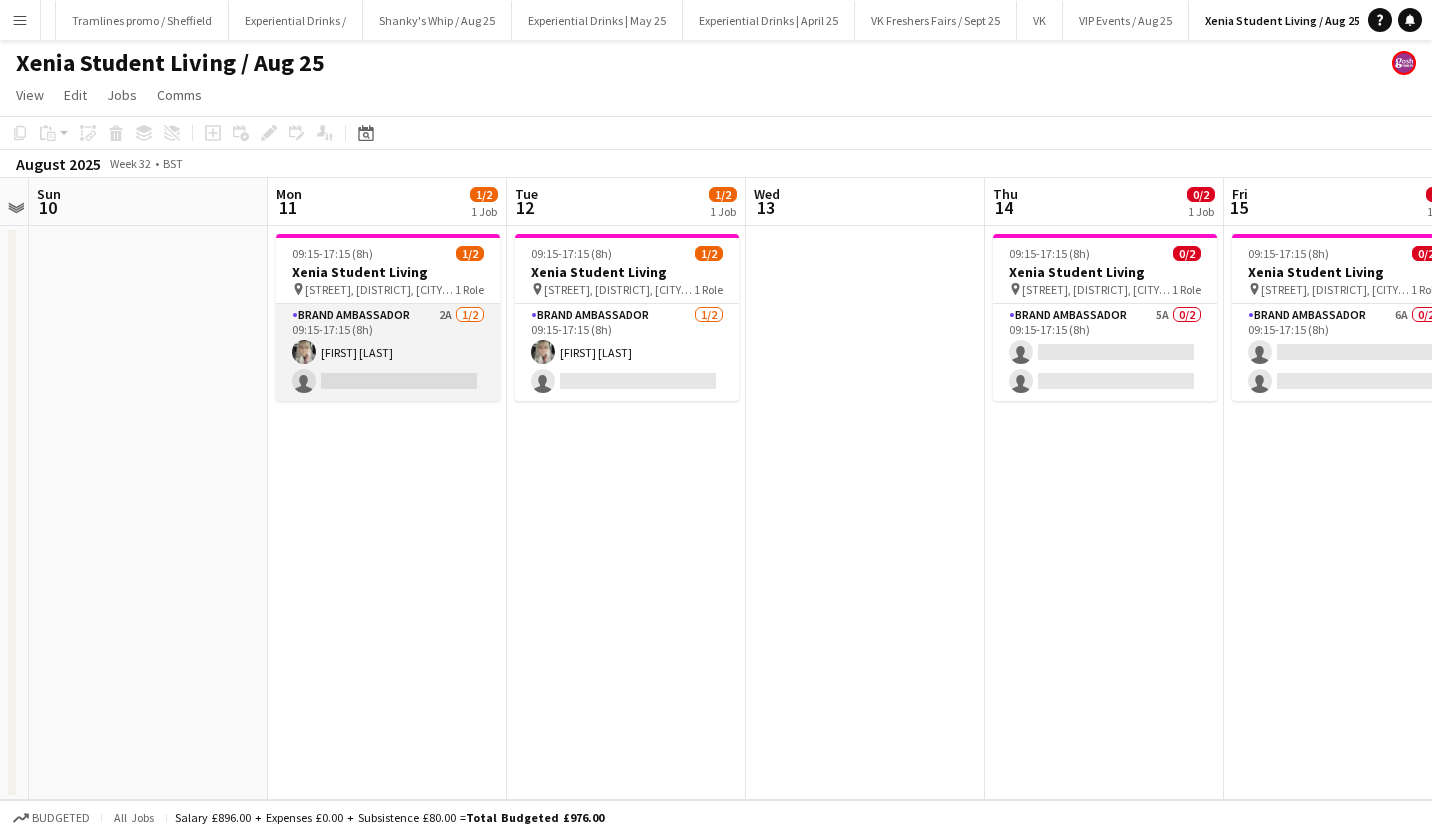 click on "Brand Ambassador   2A   1/2   09:15-17:15 (8h)
Diana Bileviciute
single-neutral-actions" at bounding box center [388, 352] 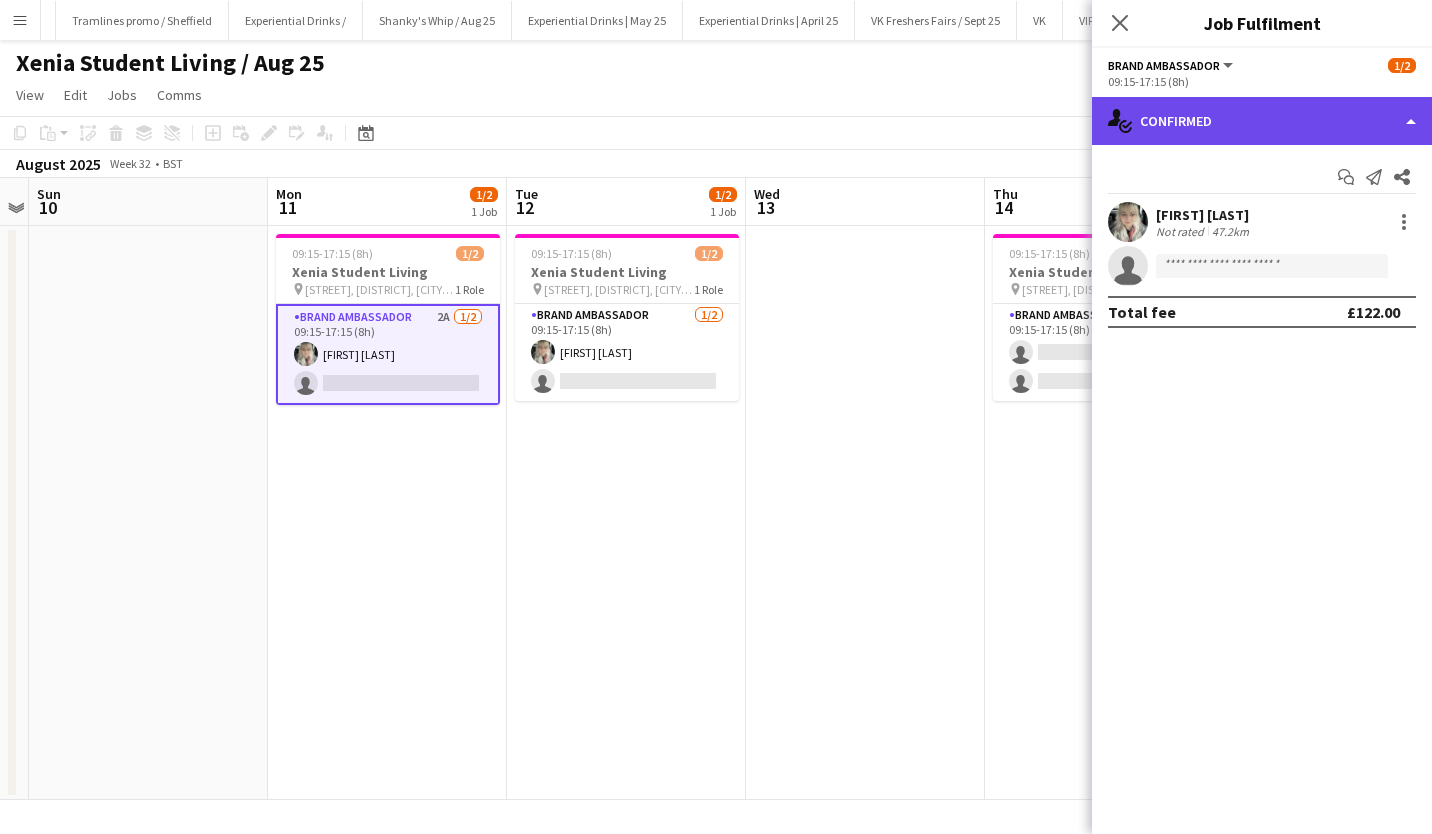 click on "single-neutral-actions-check-2
Confirmed" 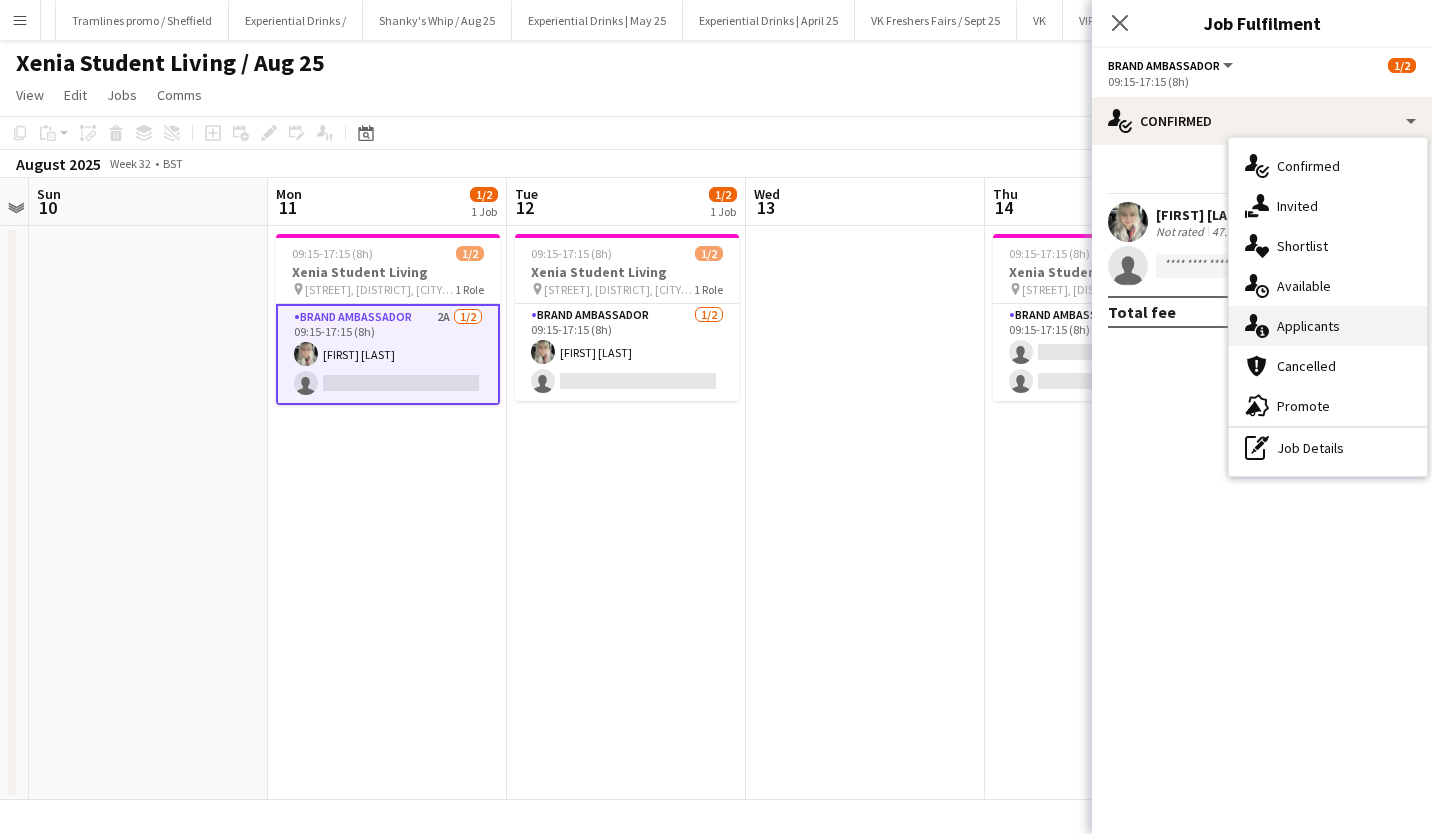 click on "single-neutral-actions-information
Applicants" at bounding box center [1328, 326] 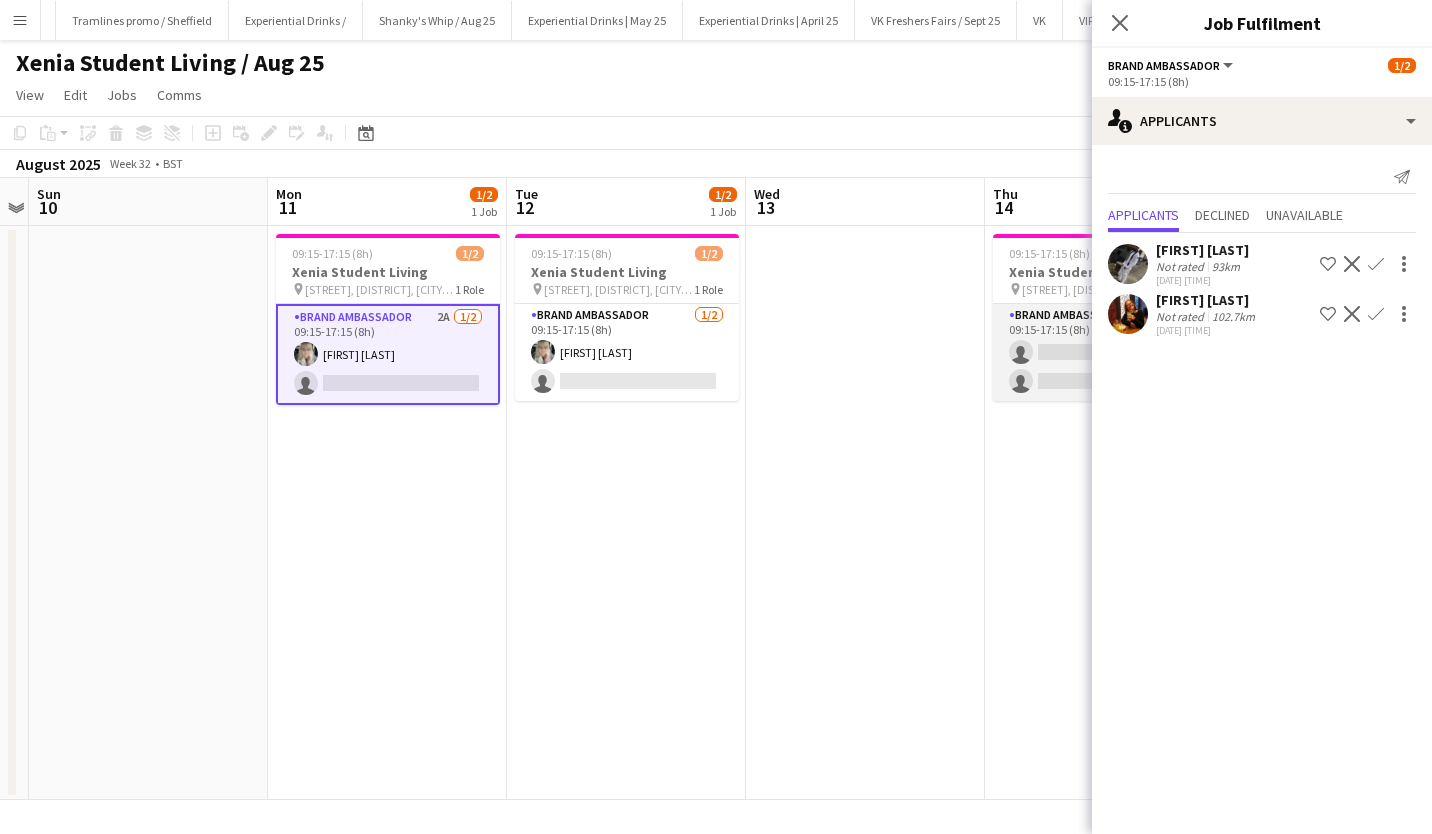 click on "Brand Ambassador   5A   0/2   09:15-17:15 (8h)
single-neutral-actions
single-neutral-actions" at bounding box center (1105, 352) 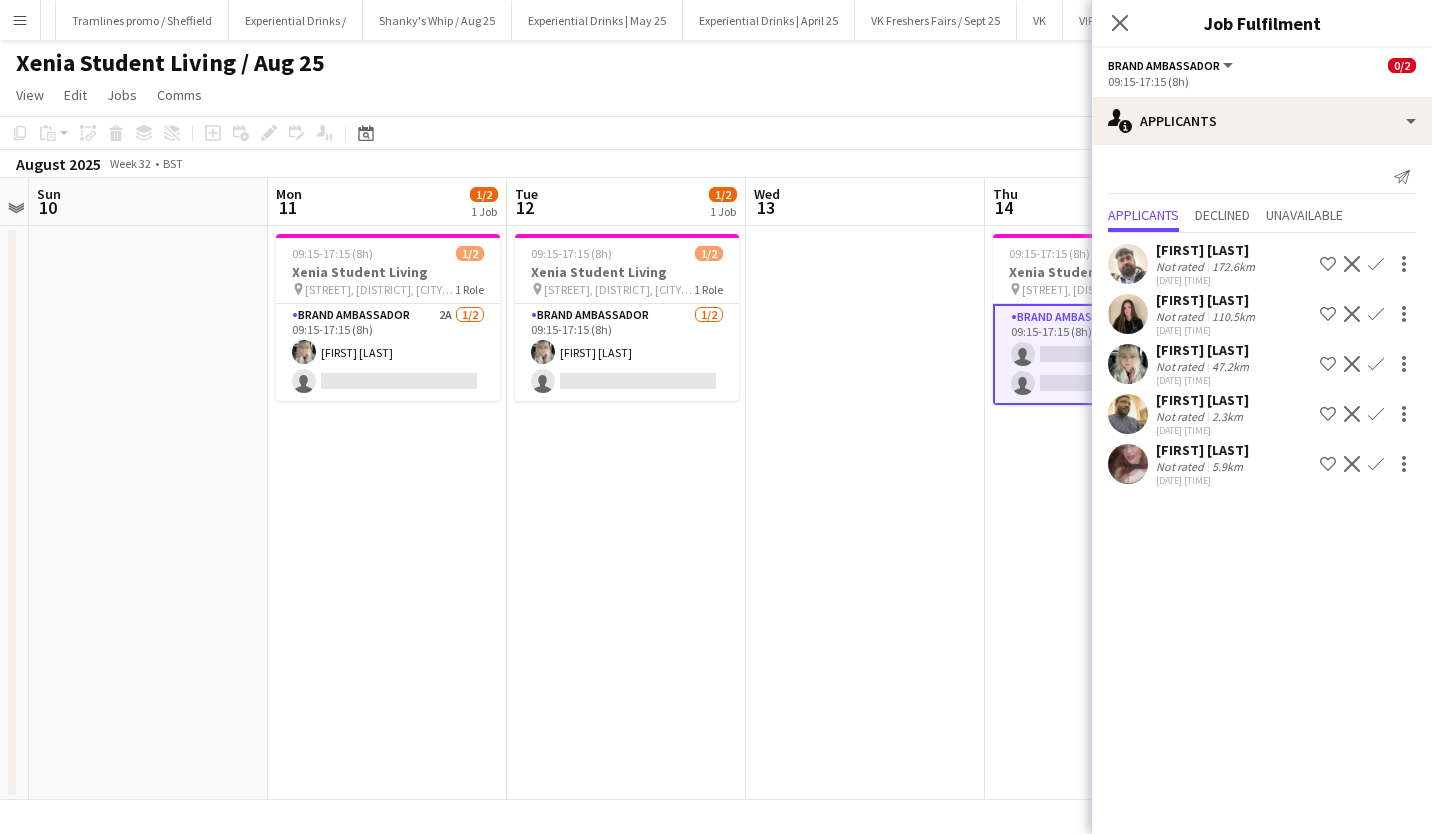 click on "Ashleigh Higgins" 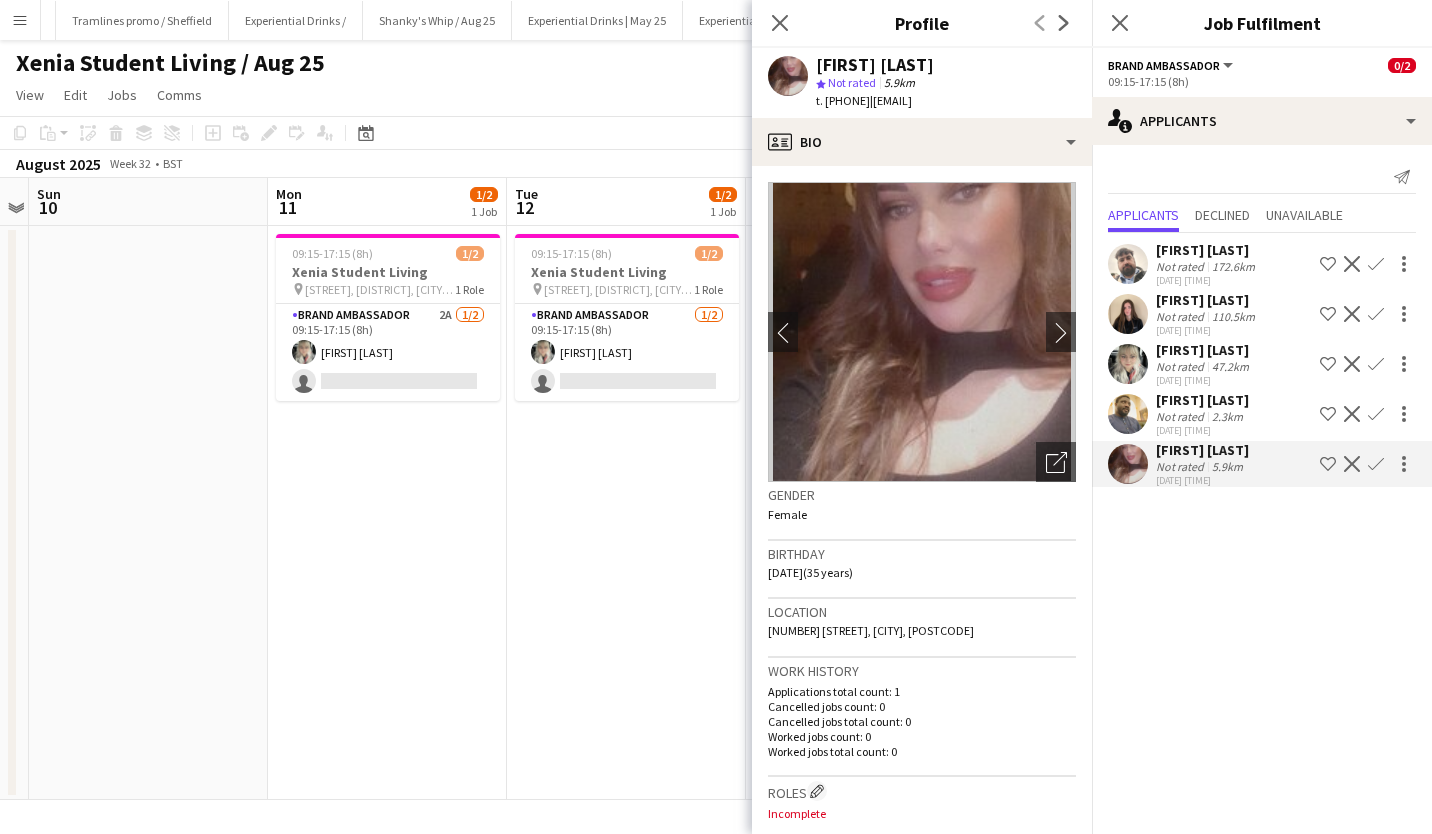 drag, startPoint x: 911, startPoint y: 100, endPoint x: 1067, endPoint y: 96, distance: 156.05127 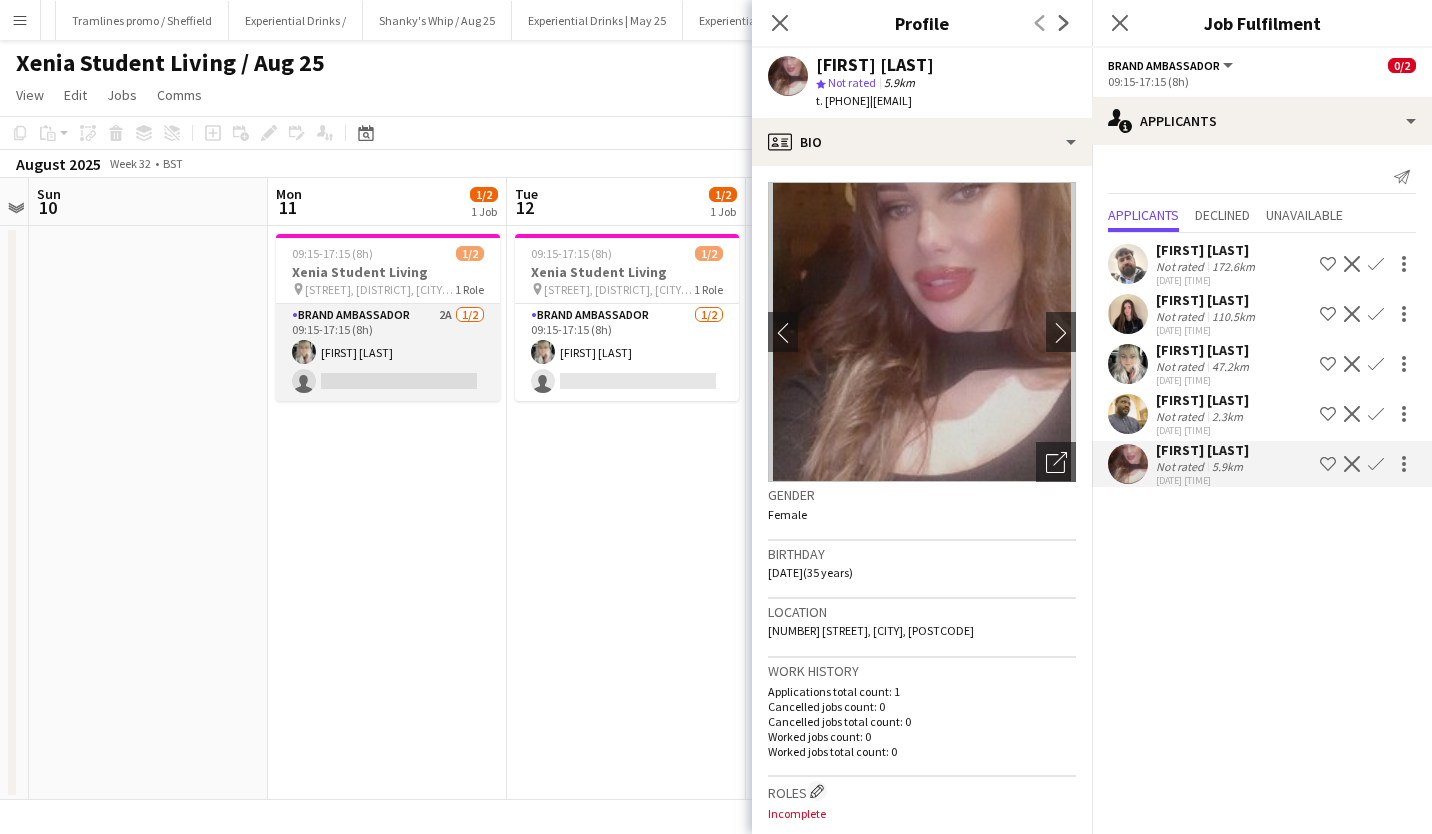click on "Brand Ambassador   2A   1/2   09:15-17:15 (8h)
Diana Bileviciute
single-neutral-actions" at bounding box center [388, 352] 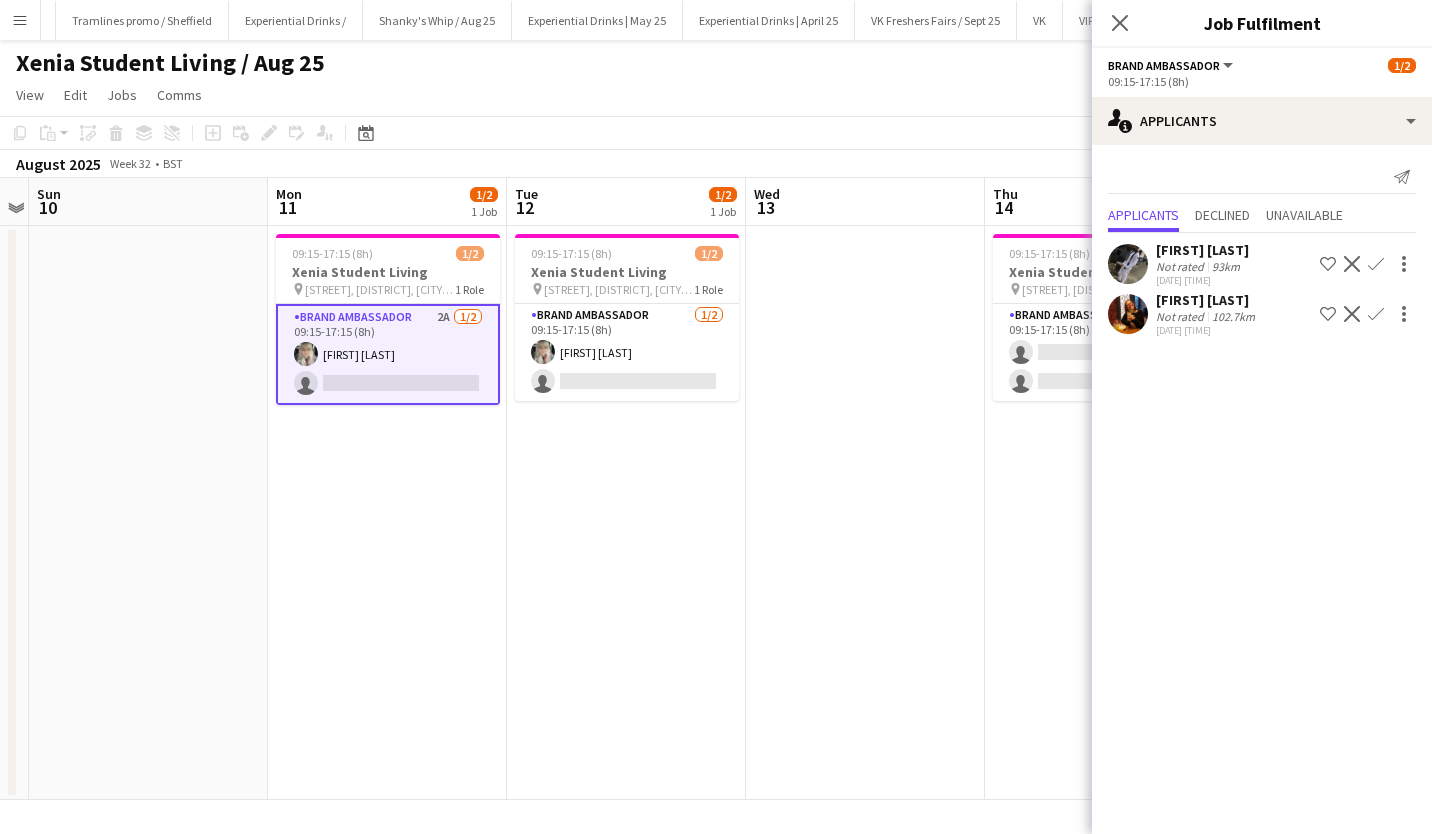 click on "Brand Ambassador   2A   1/2   09:15-17:15 (8h)
Diana Bileviciute
single-neutral-actions" at bounding box center [388, 354] 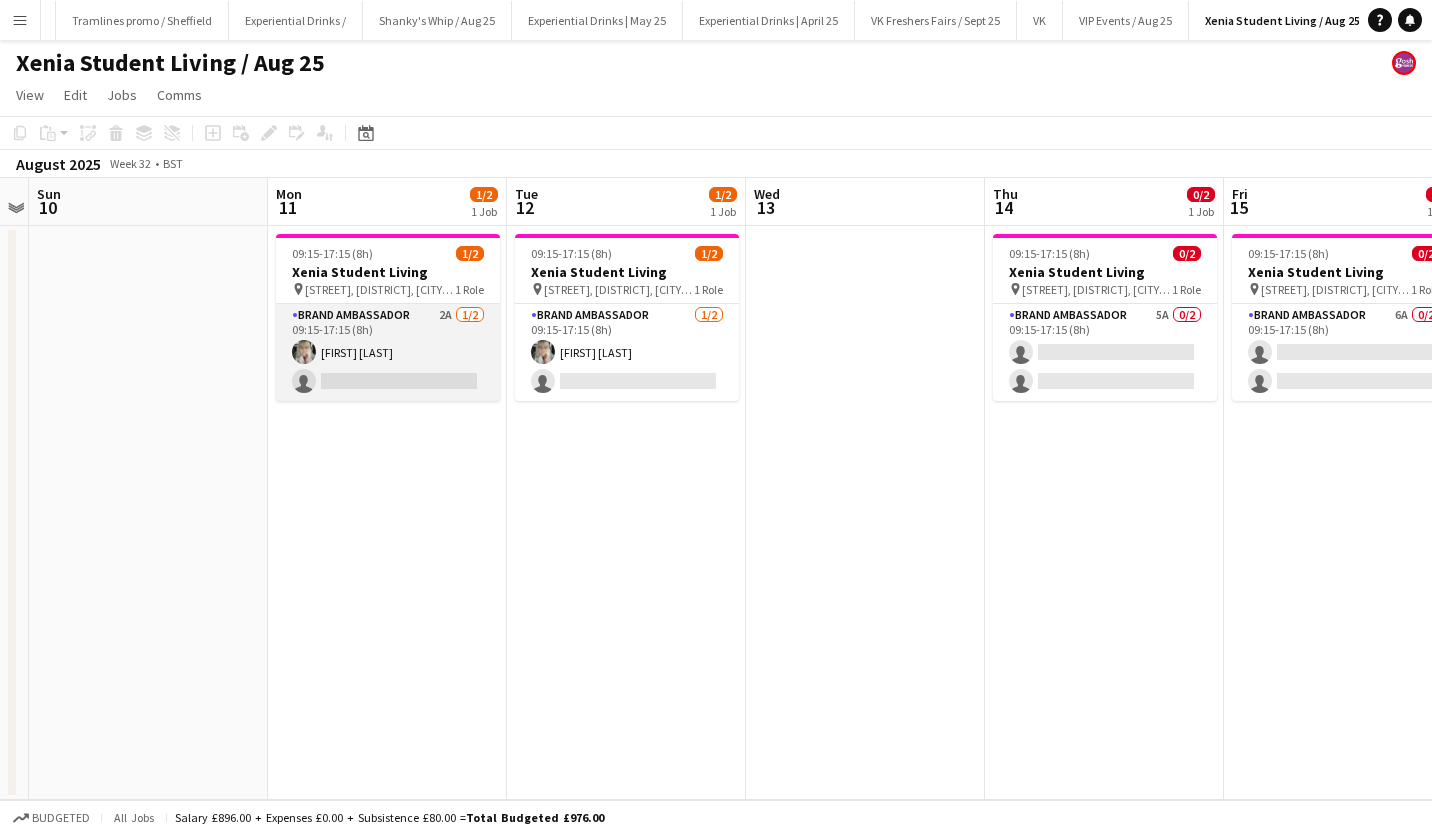 click on "Brand Ambassador   2A   1/2   09:15-17:15 (8h)
Diana Bileviciute
single-neutral-actions" at bounding box center (388, 352) 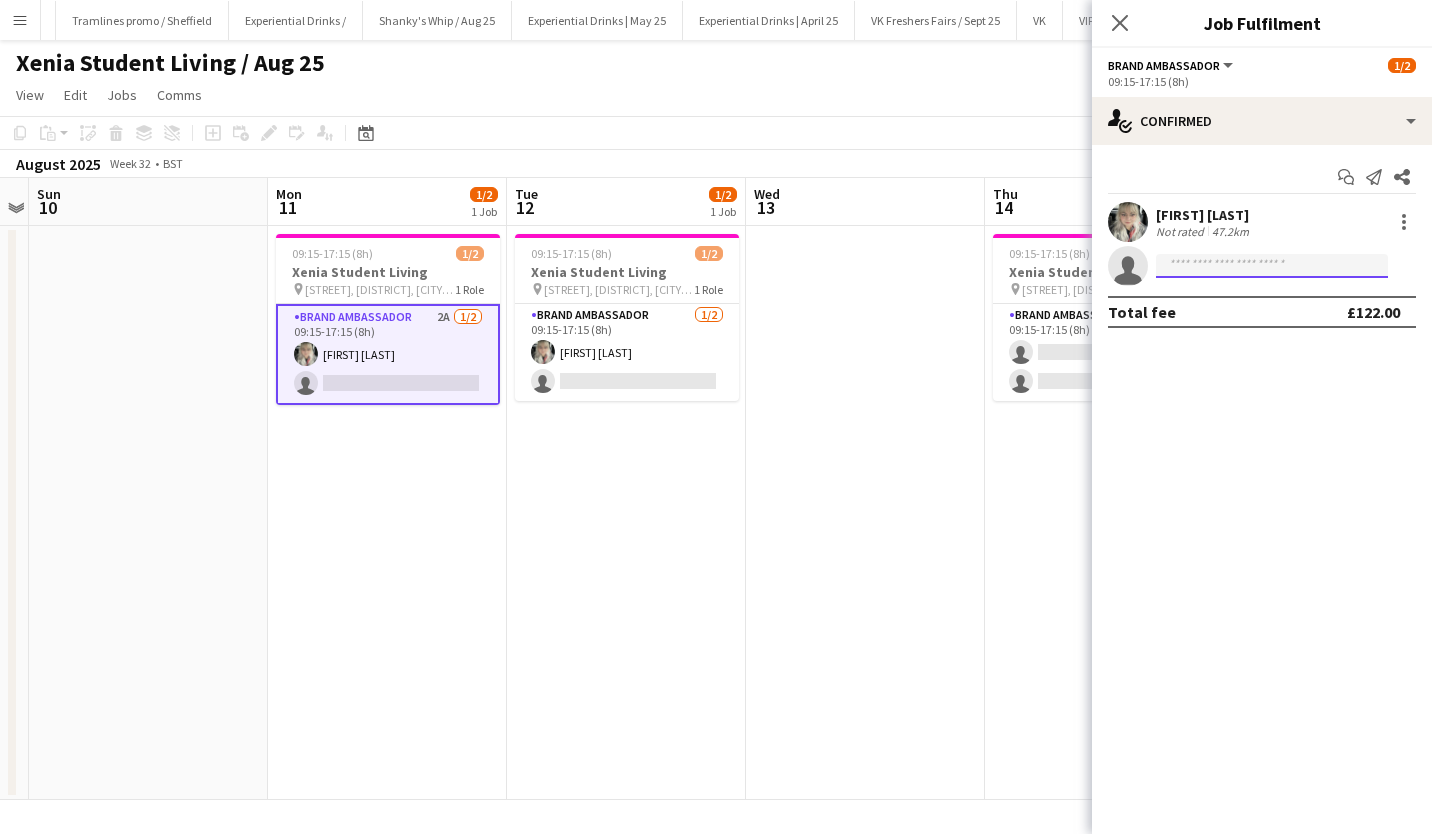 click 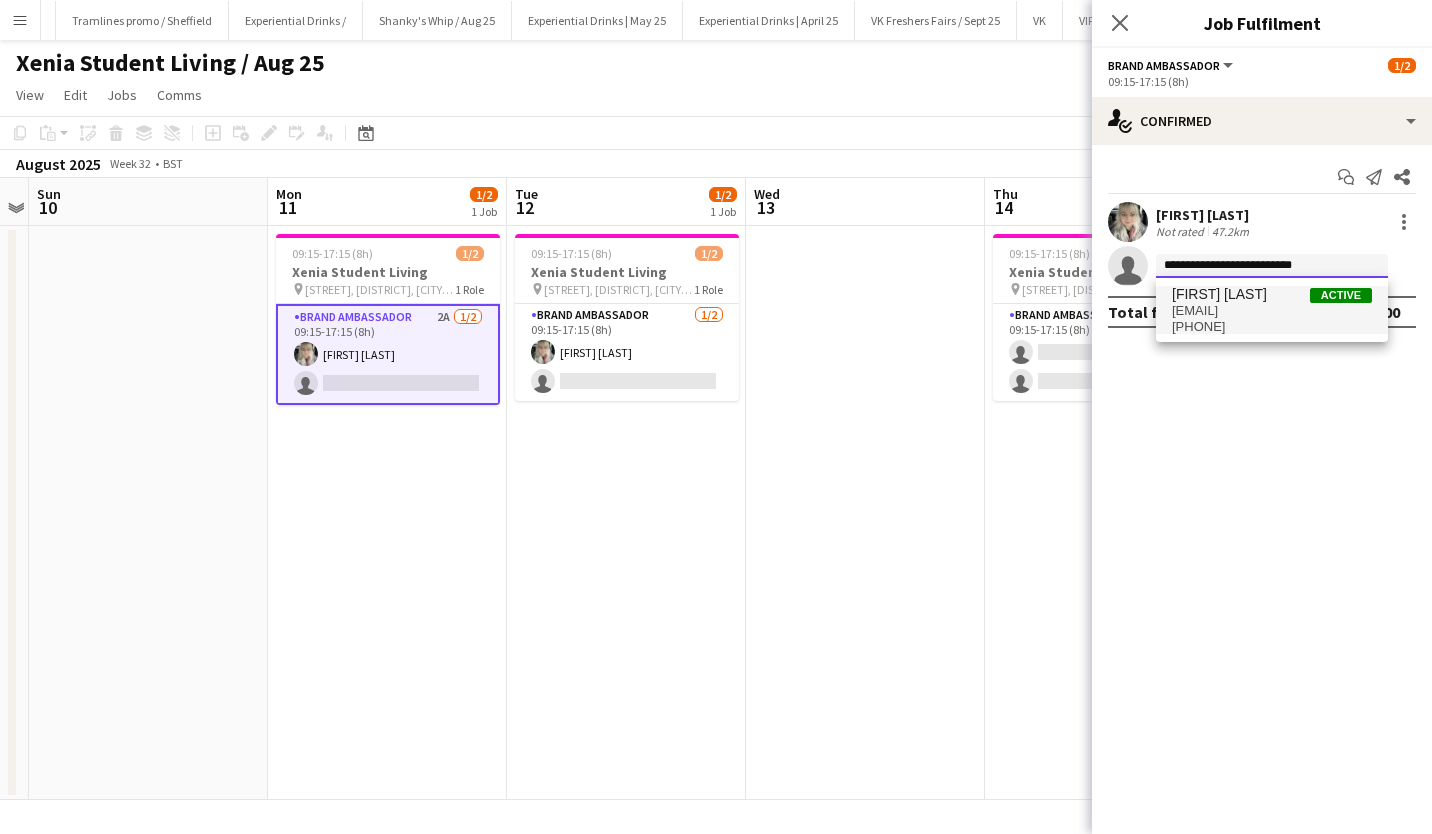 type on "**********" 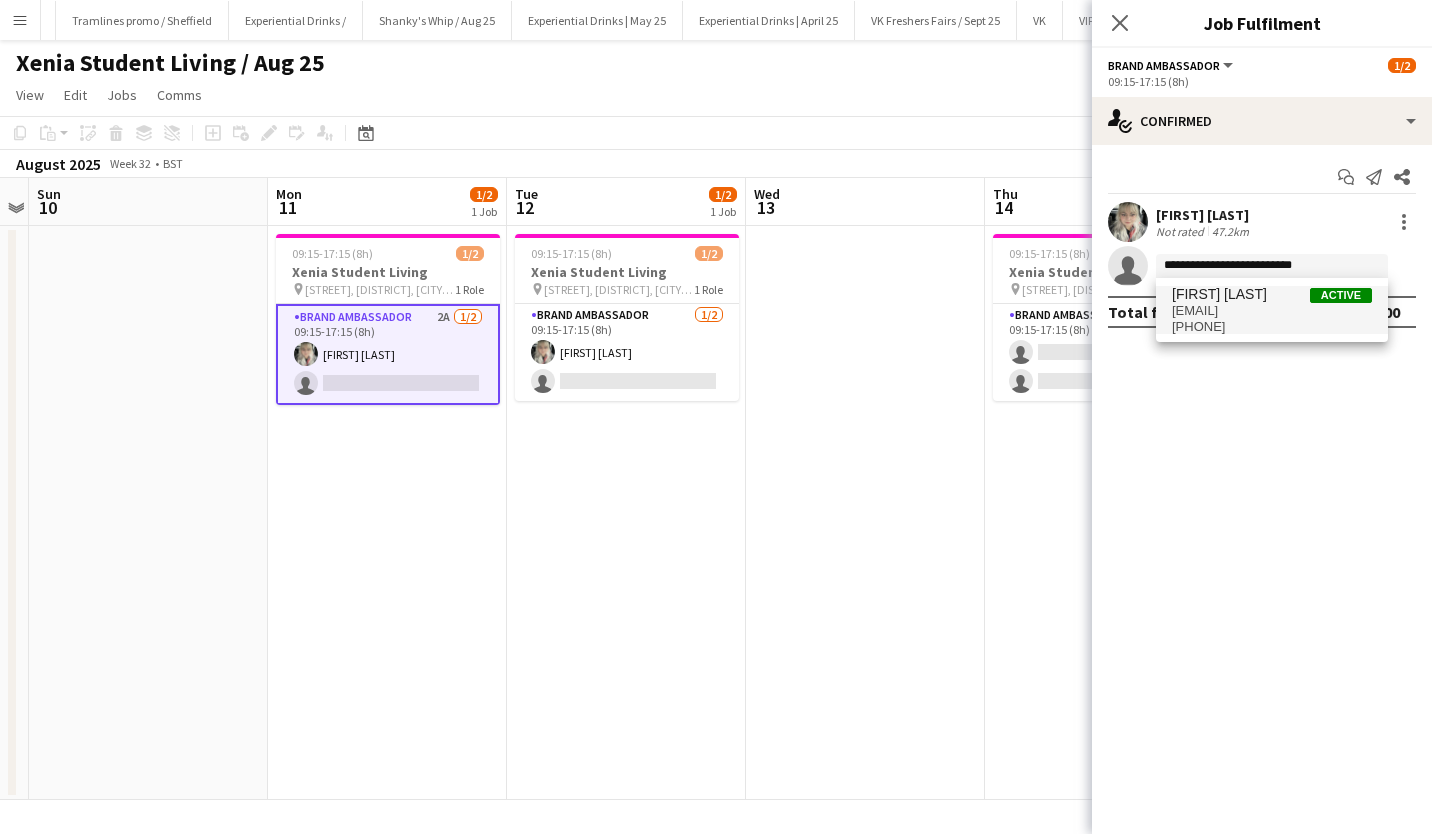 click on "Ashleigh Higgins" at bounding box center [1219, 294] 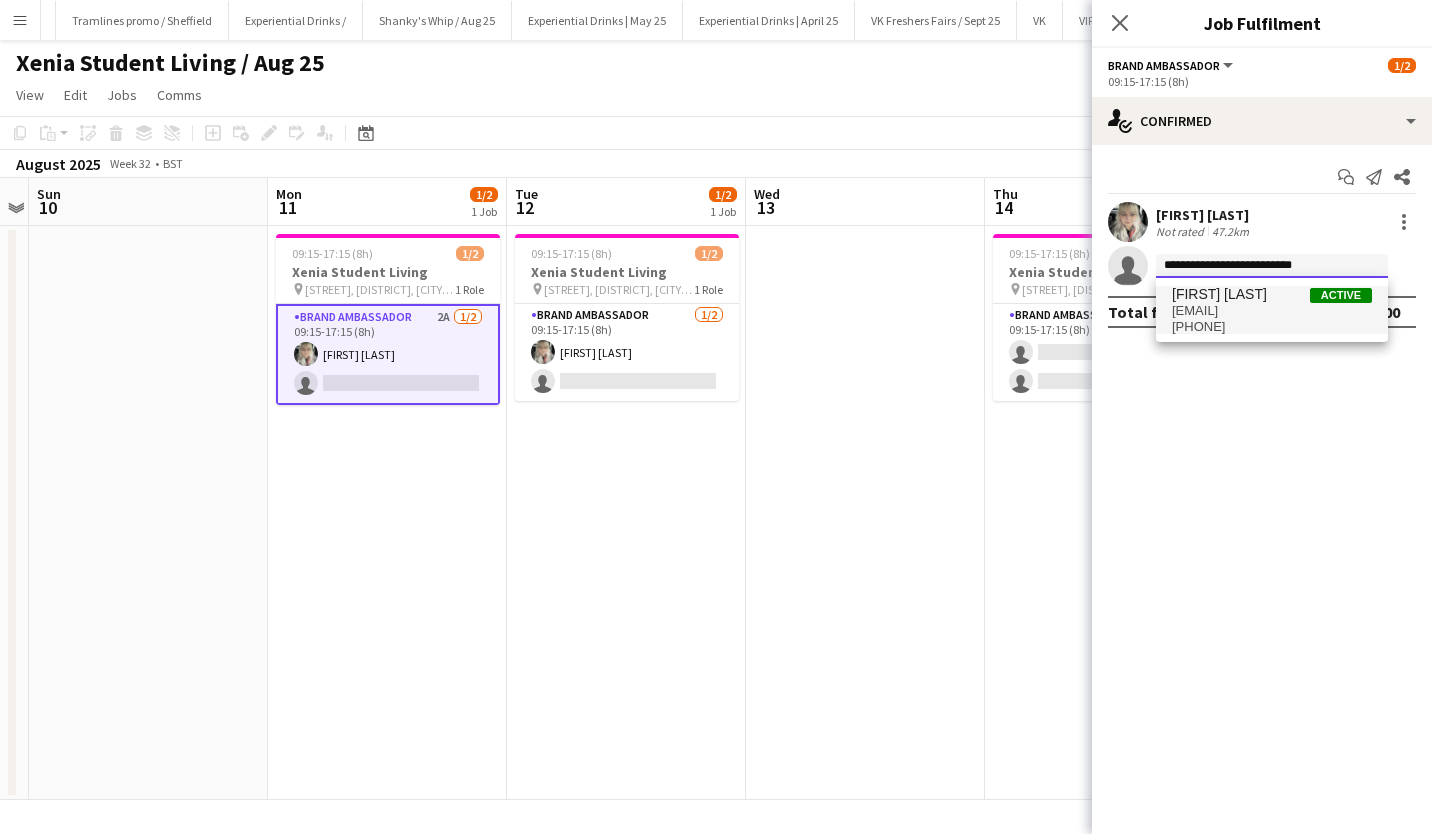 type 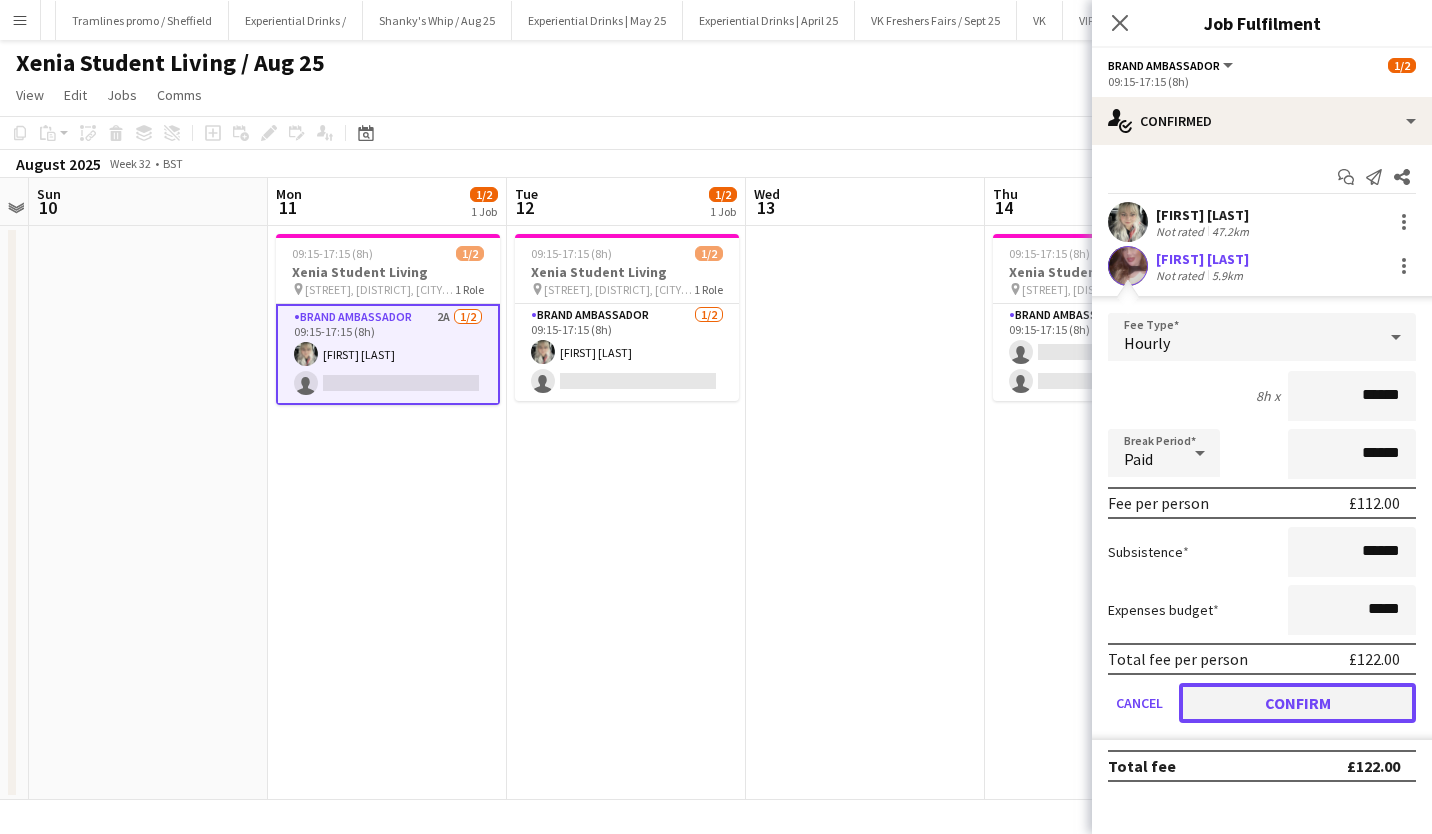 click on "Confirm" at bounding box center (1297, 703) 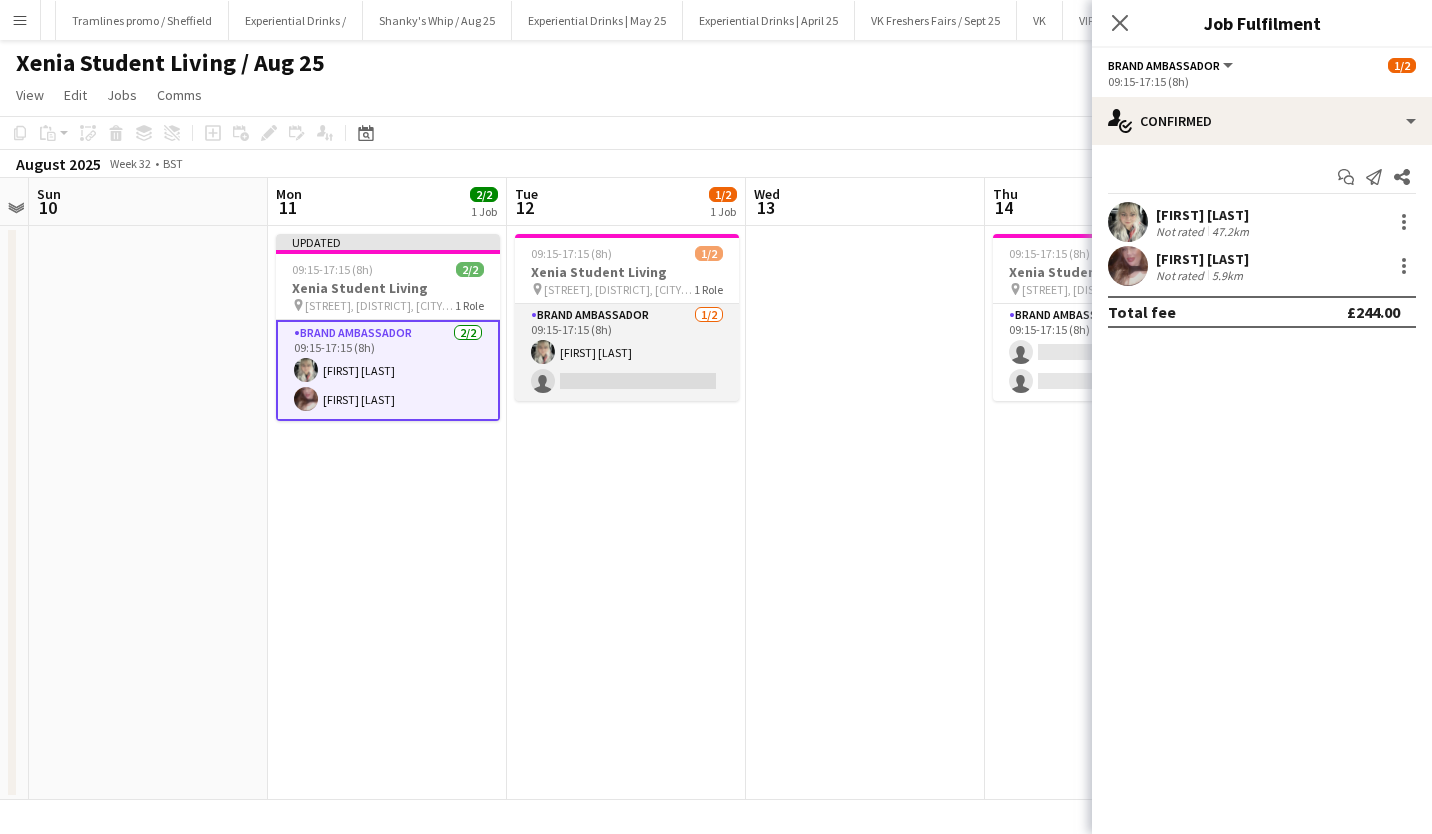 click on "Brand Ambassador   1/2   09:15-17:15 (8h)
Diana Bileviciute
single-neutral-actions" at bounding box center [627, 352] 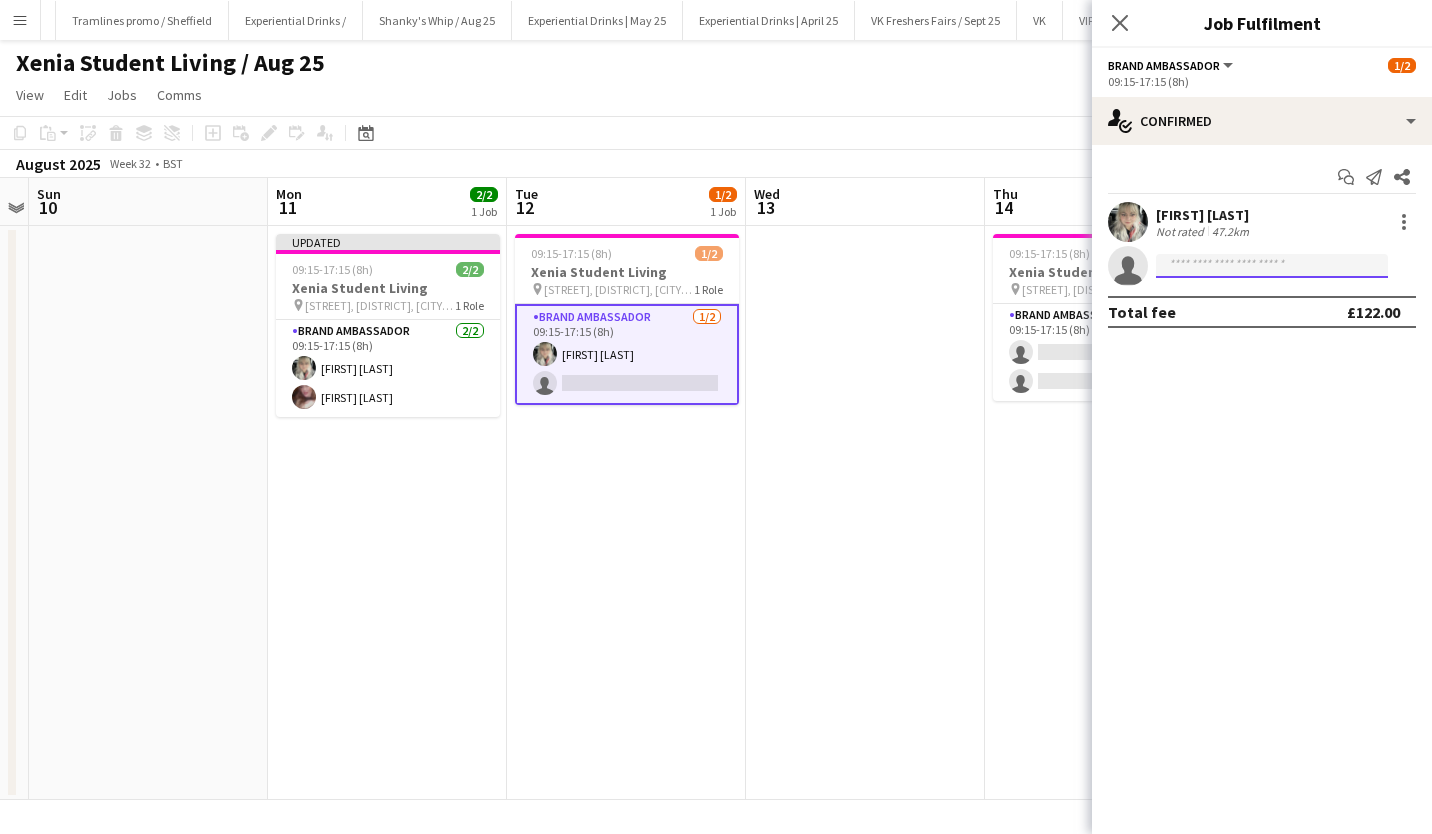 click 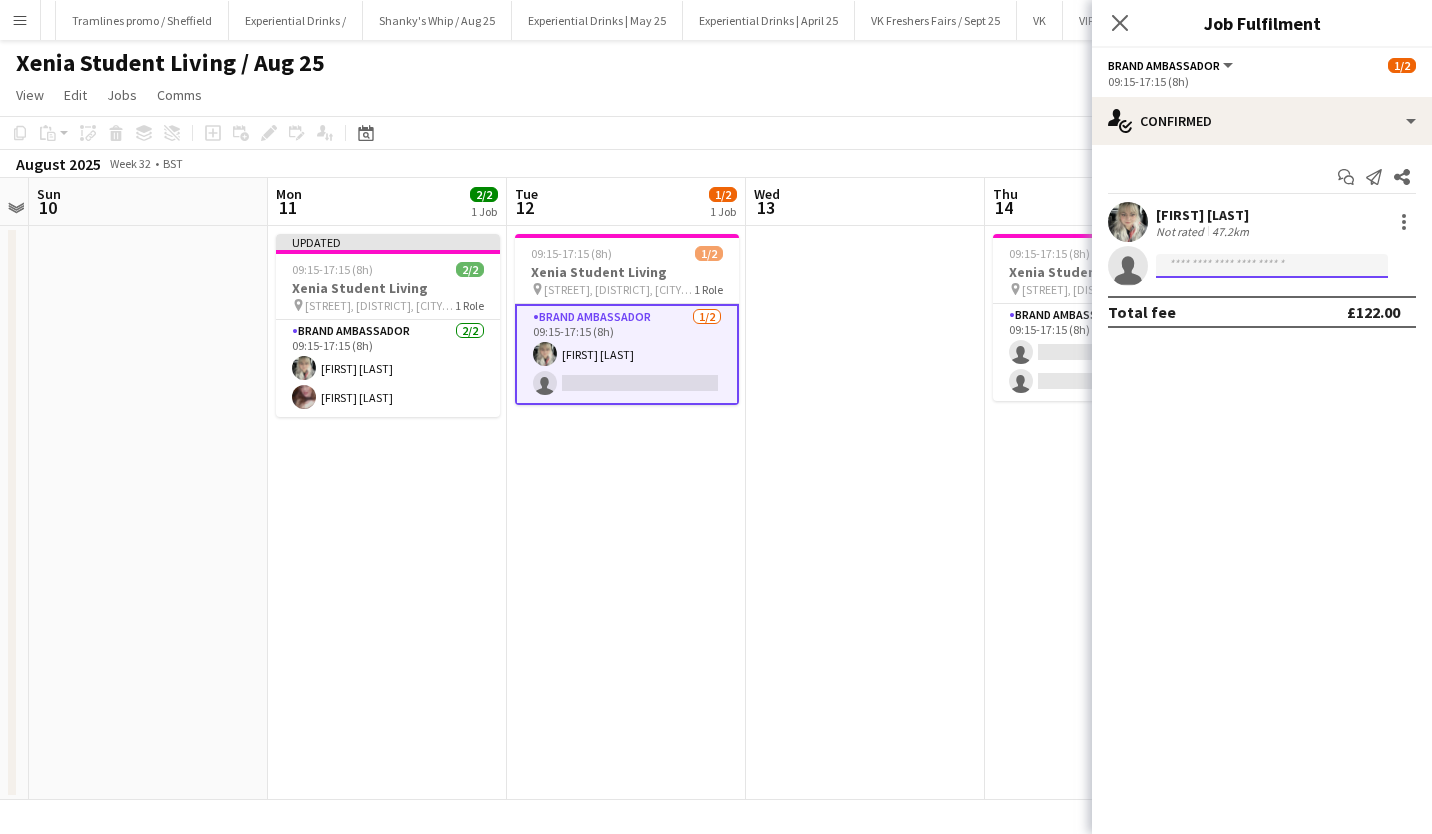 paste on "**********" 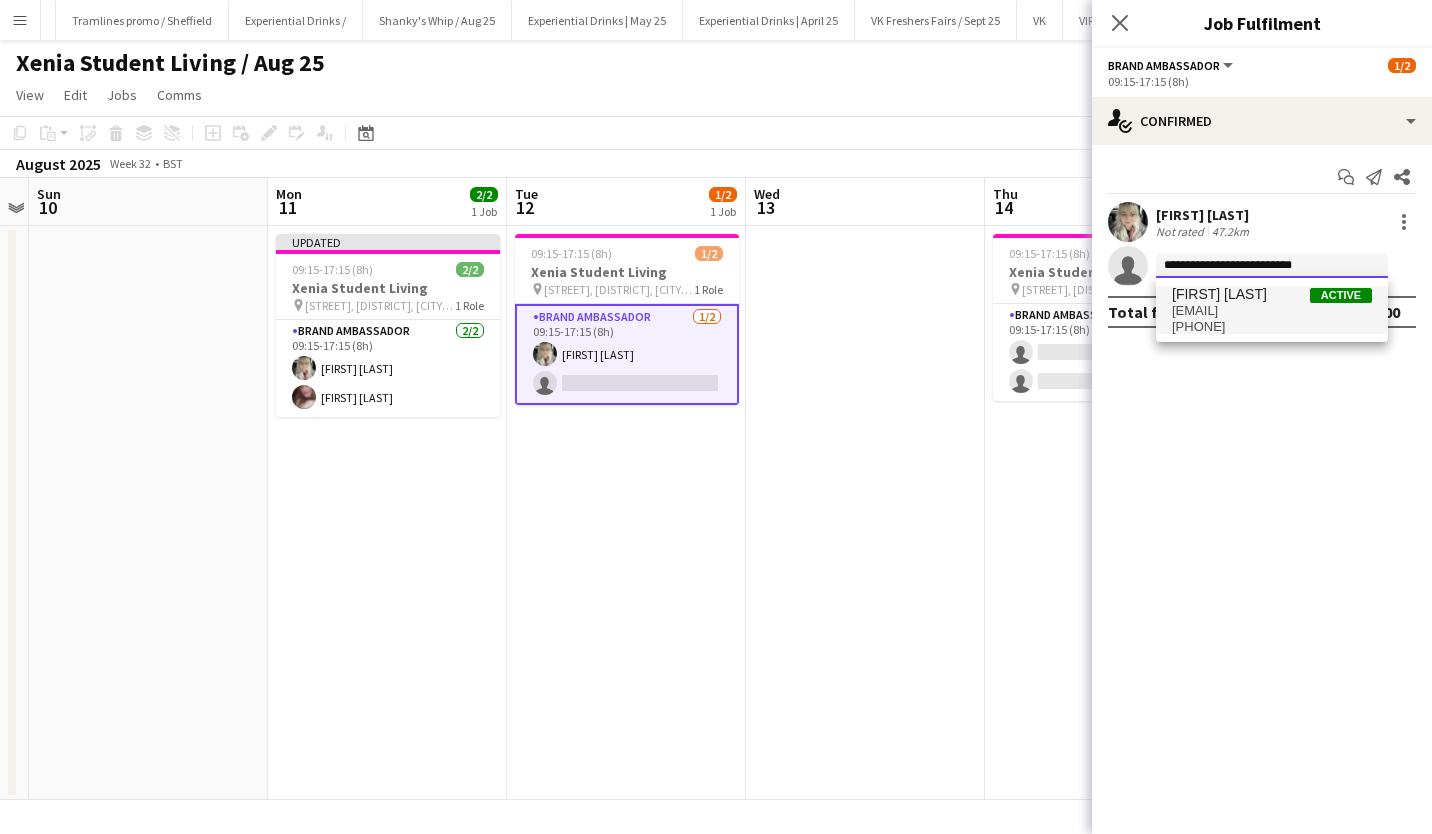 type on "**********" 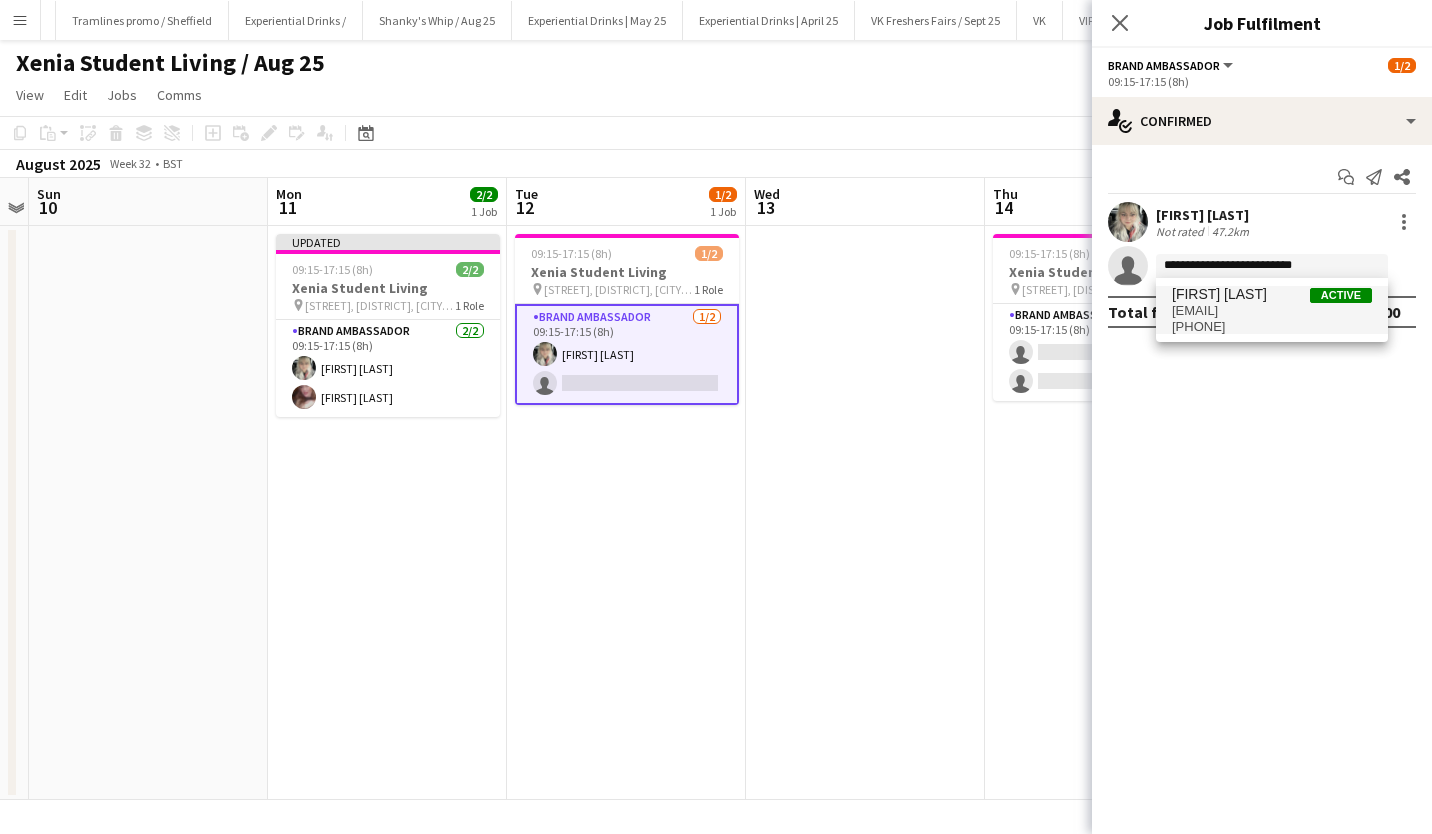 click on "higgins_ashleigh@yahoo.com" at bounding box center [1272, 311] 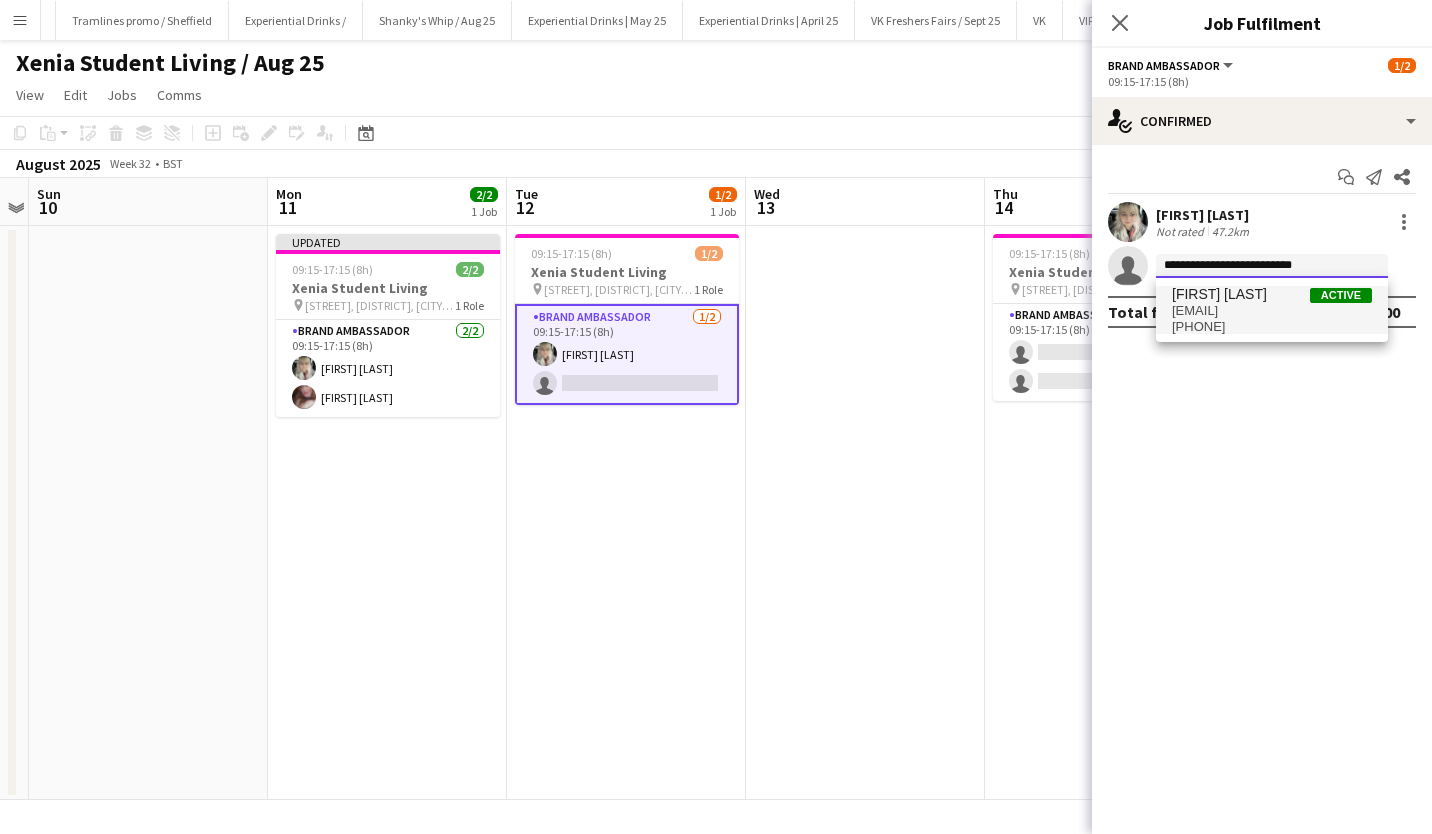 type 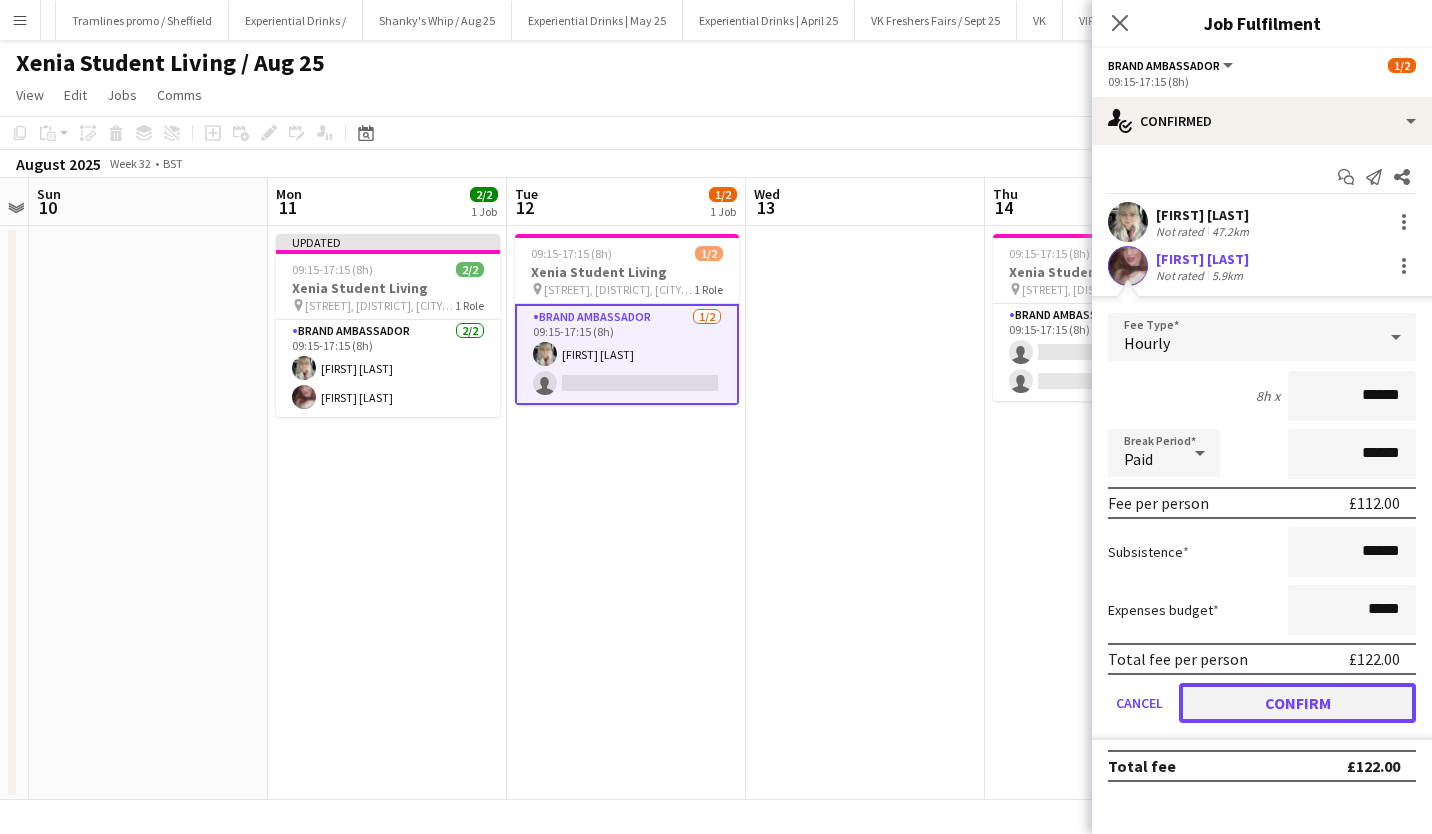 click on "Confirm" at bounding box center [1297, 703] 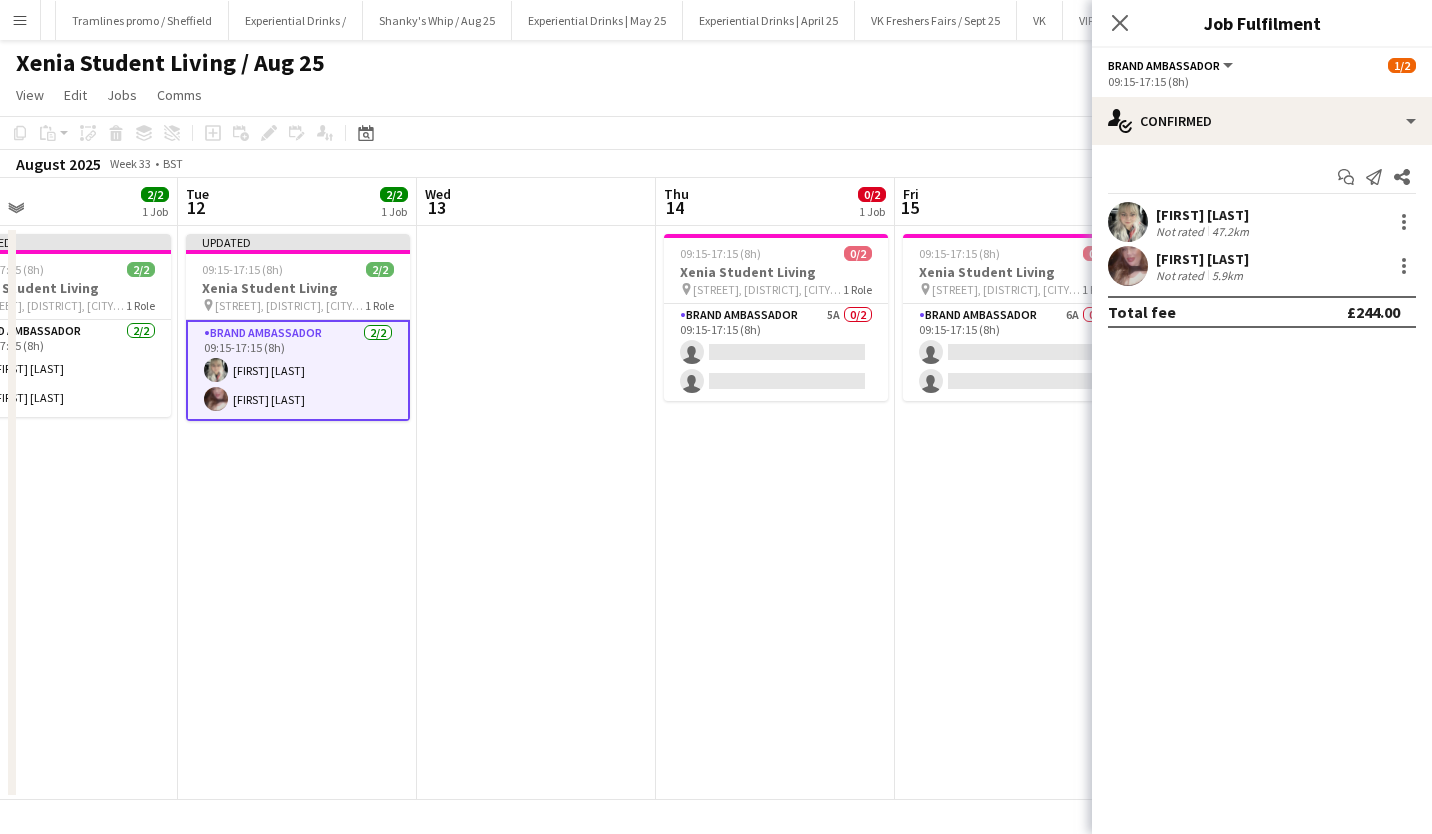 scroll, scrollTop: 0, scrollLeft: 779, axis: horizontal 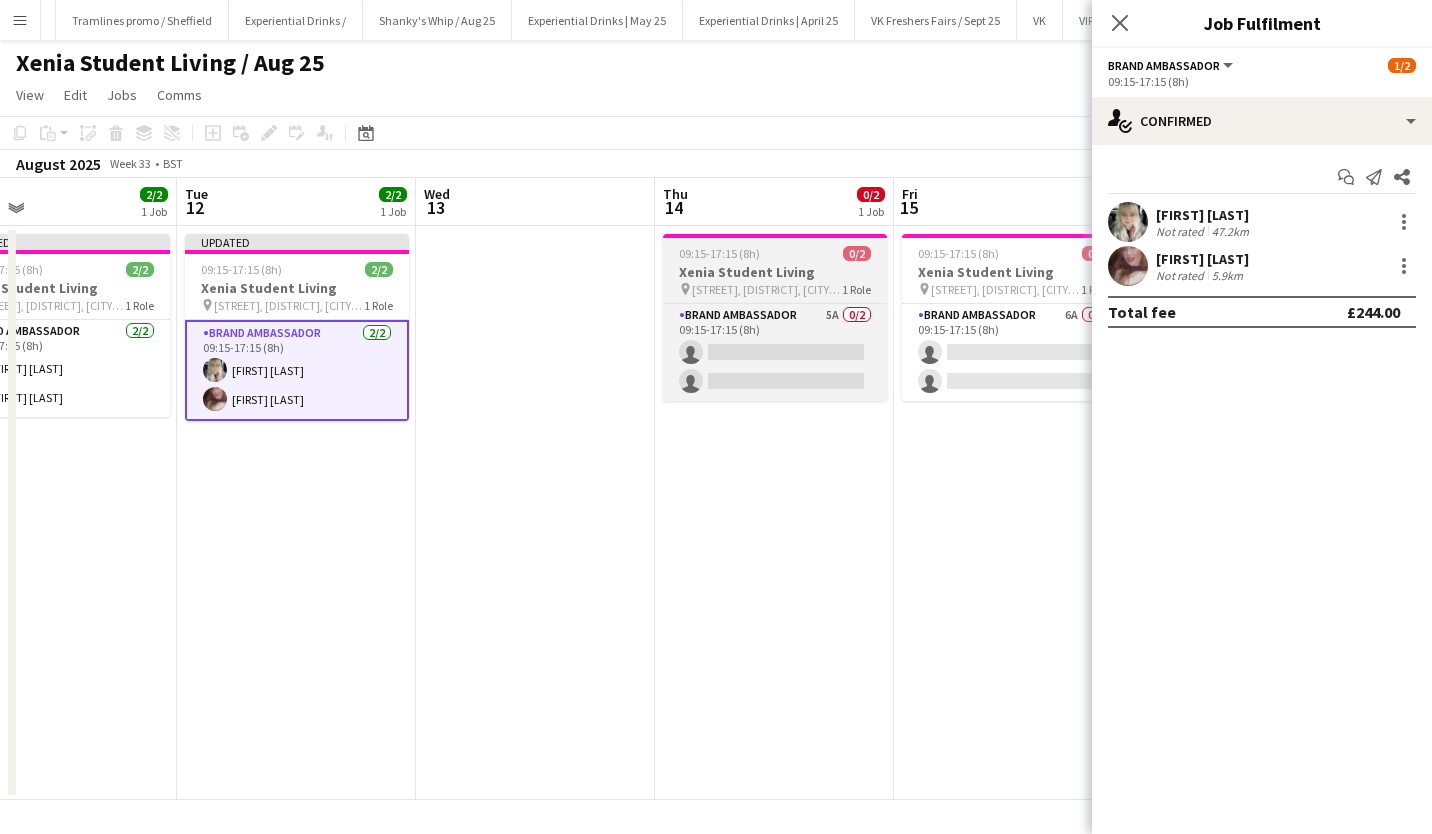 click on "09:15-17:15 (8h)    0/2" at bounding box center (775, 253) 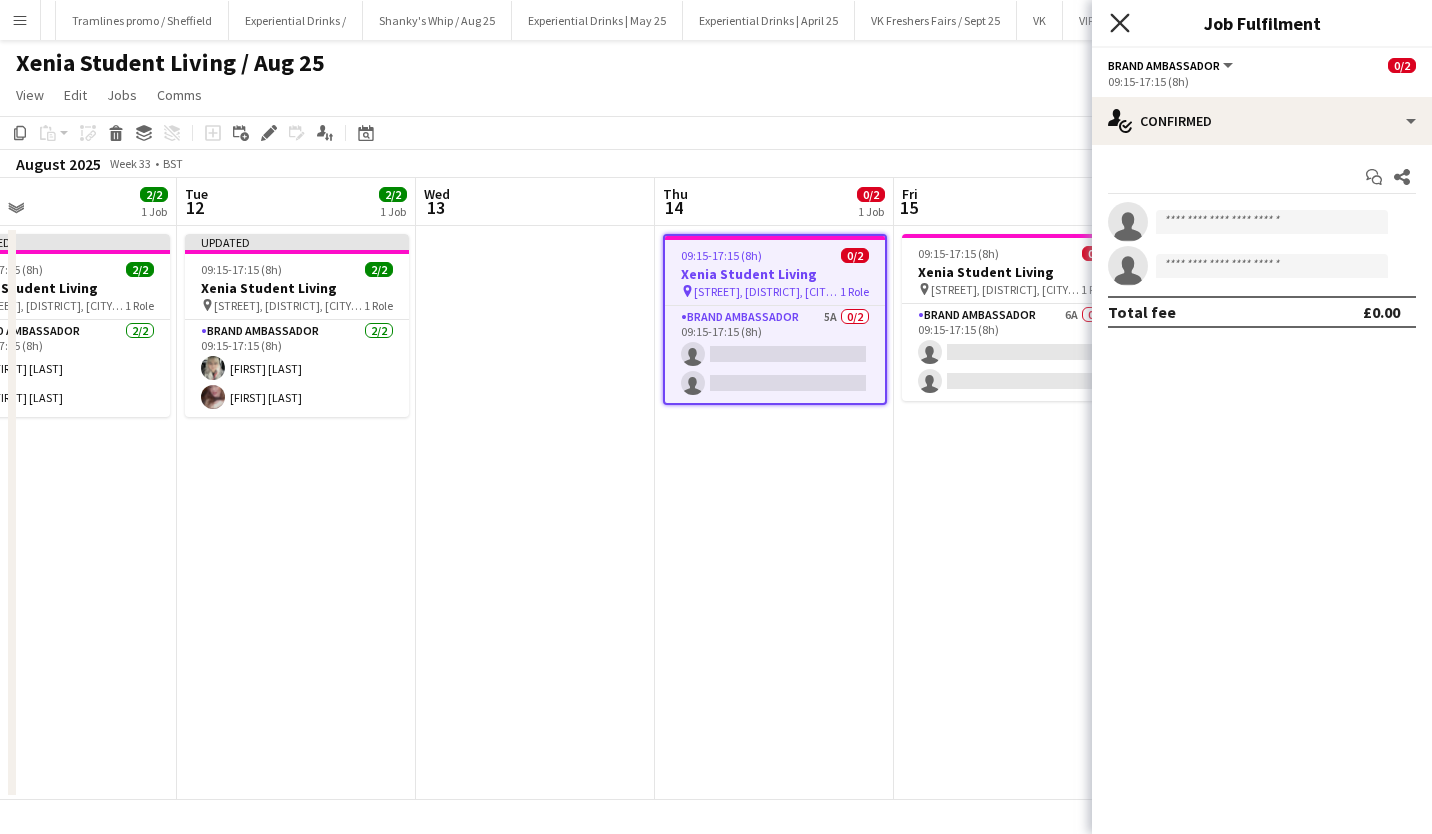 click on "Close pop-in" 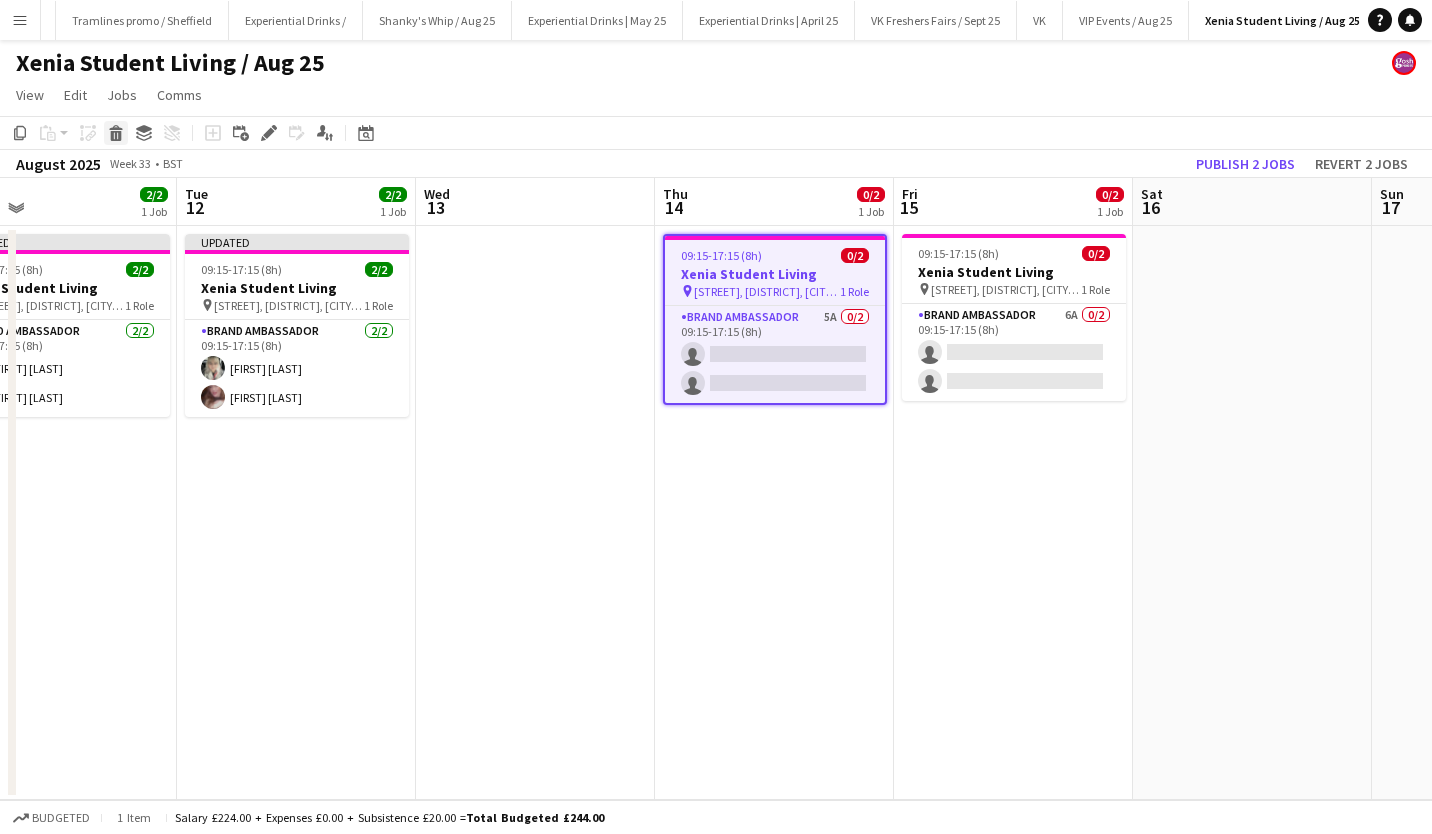 click on "Delete" 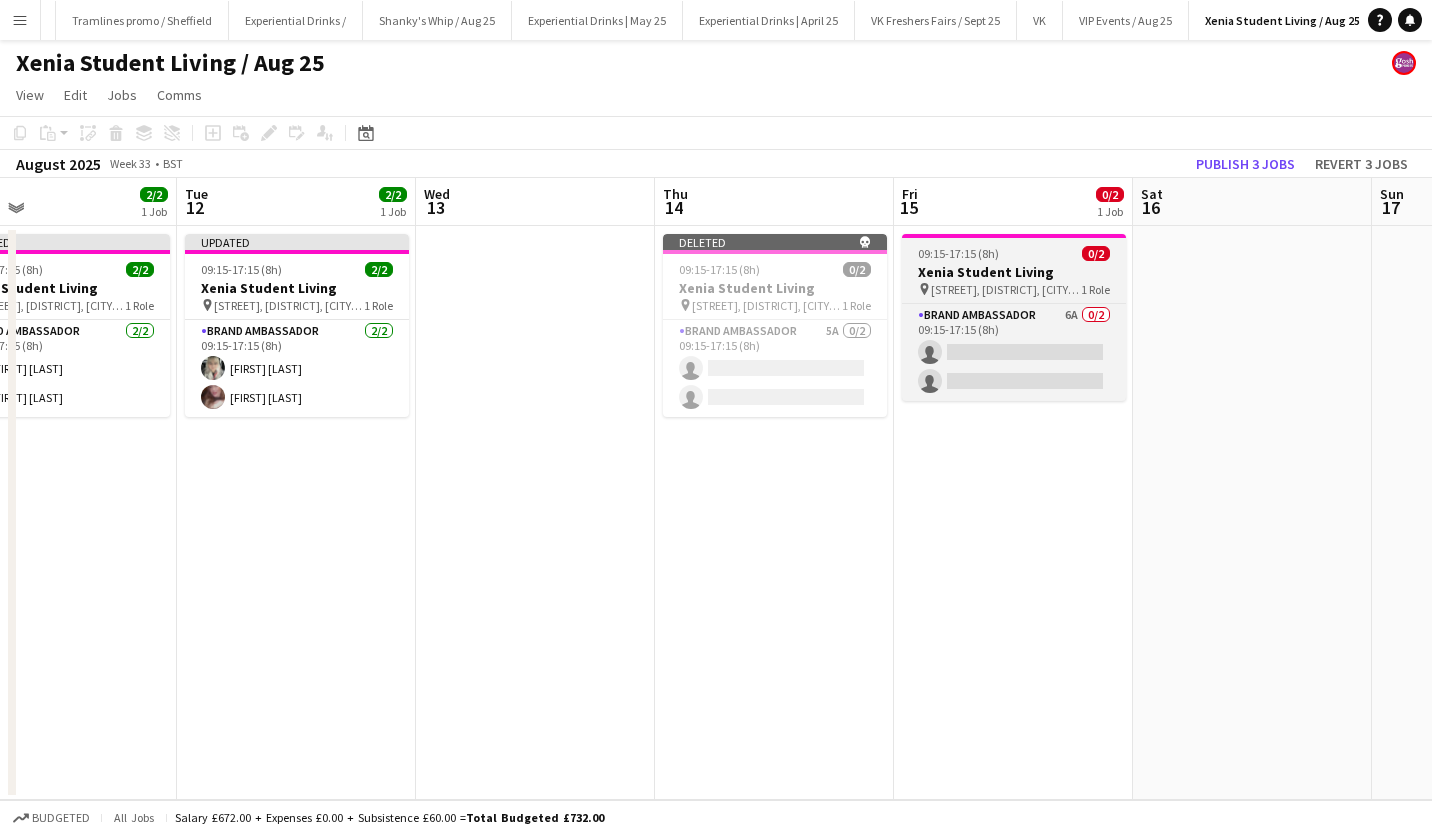 click on "09:15-17:15 (8h)" at bounding box center [958, 253] 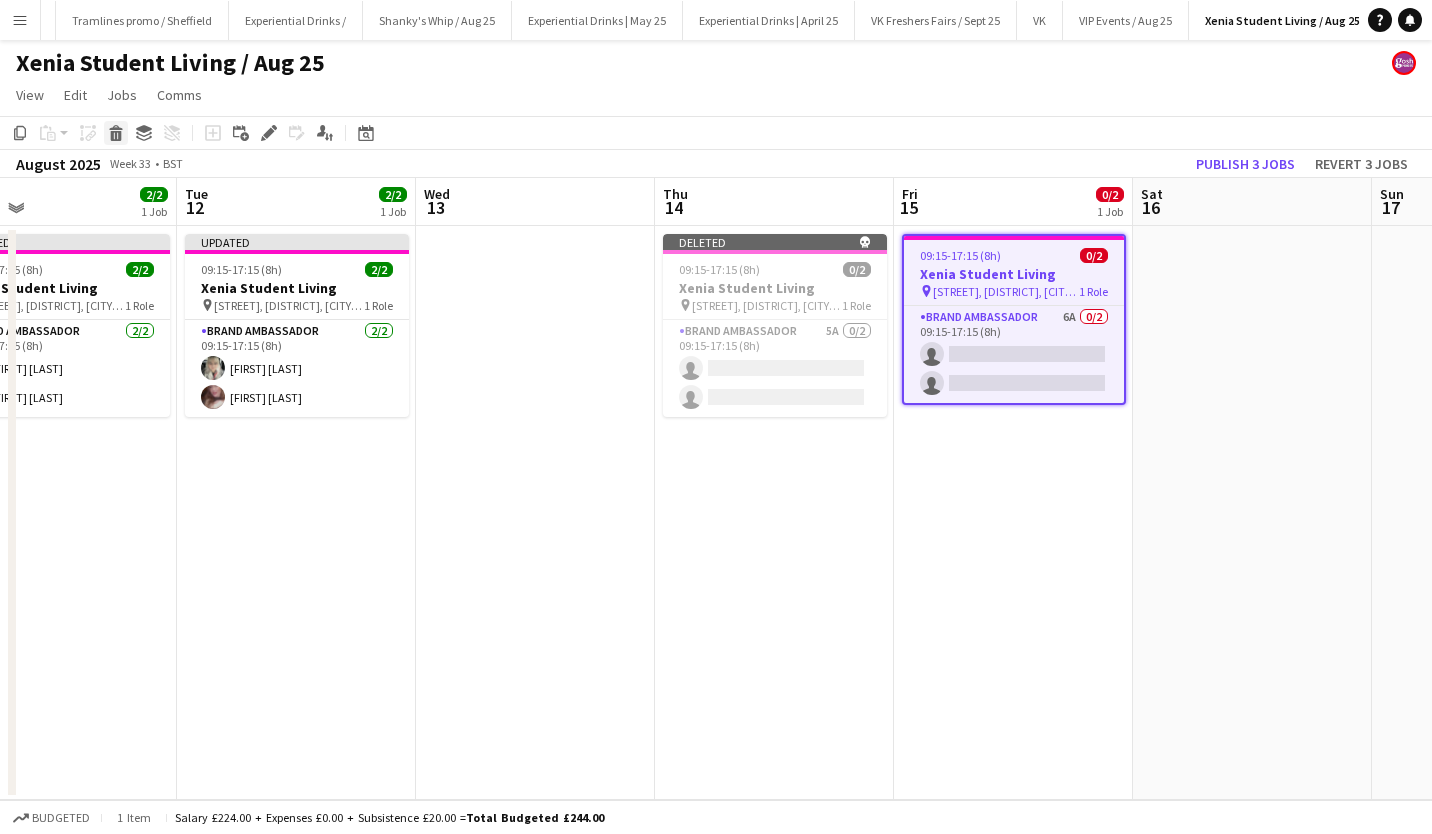 click on "Delete" 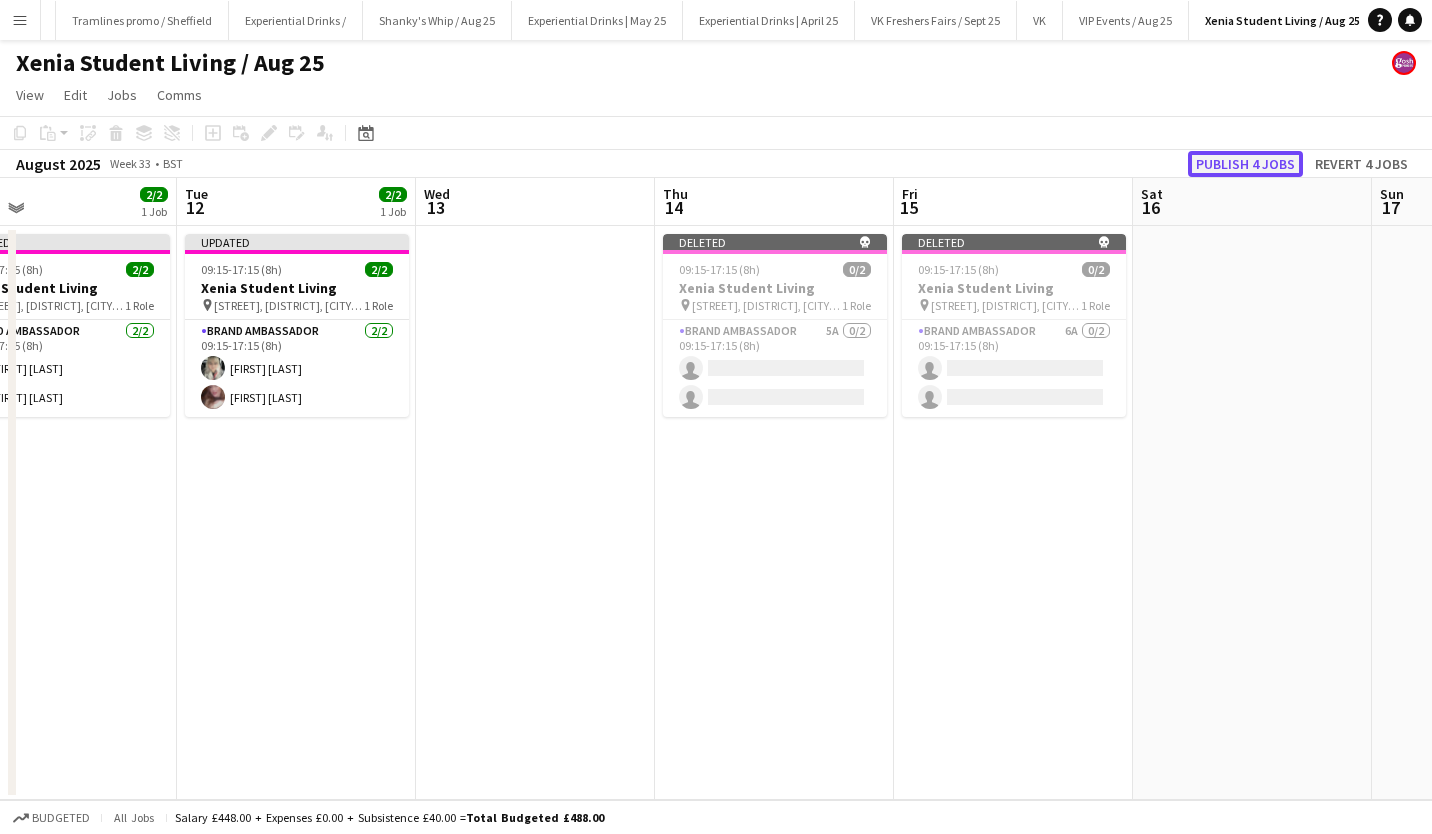 click on "Publish 4 jobs" 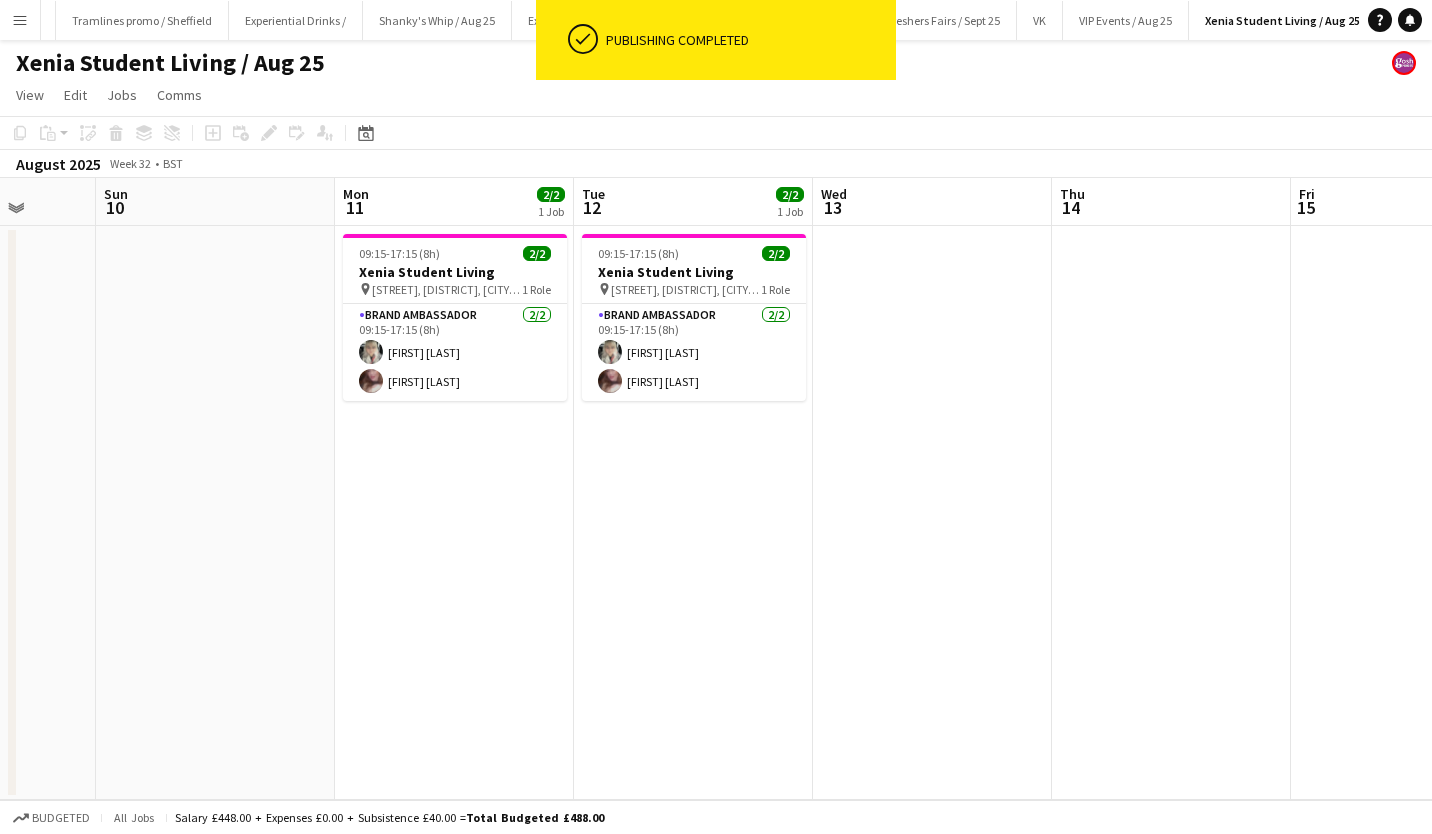 scroll, scrollTop: 0, scrollLeft: 620, axis: horizontal 